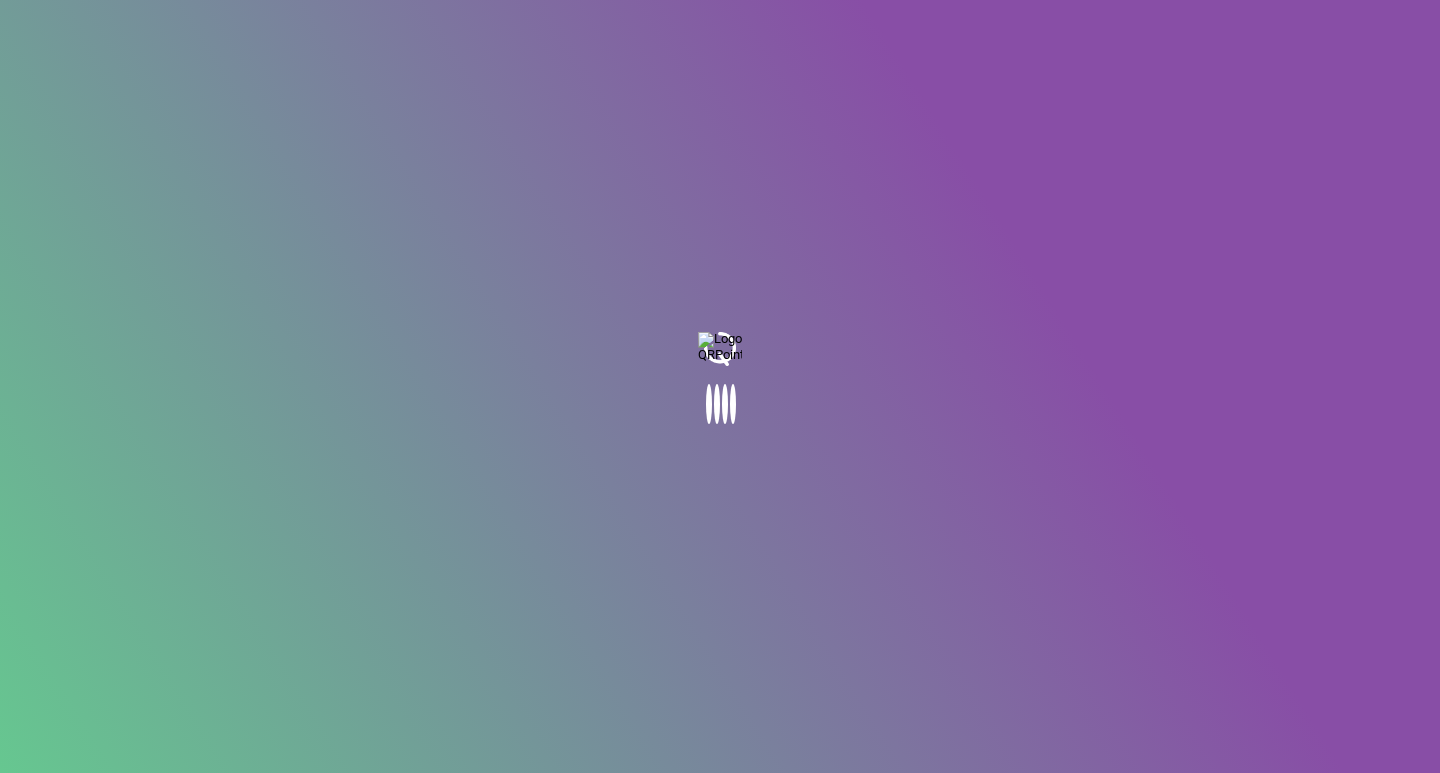 scroll, scrollTop: 0, scrollLeft: 0, axis: both 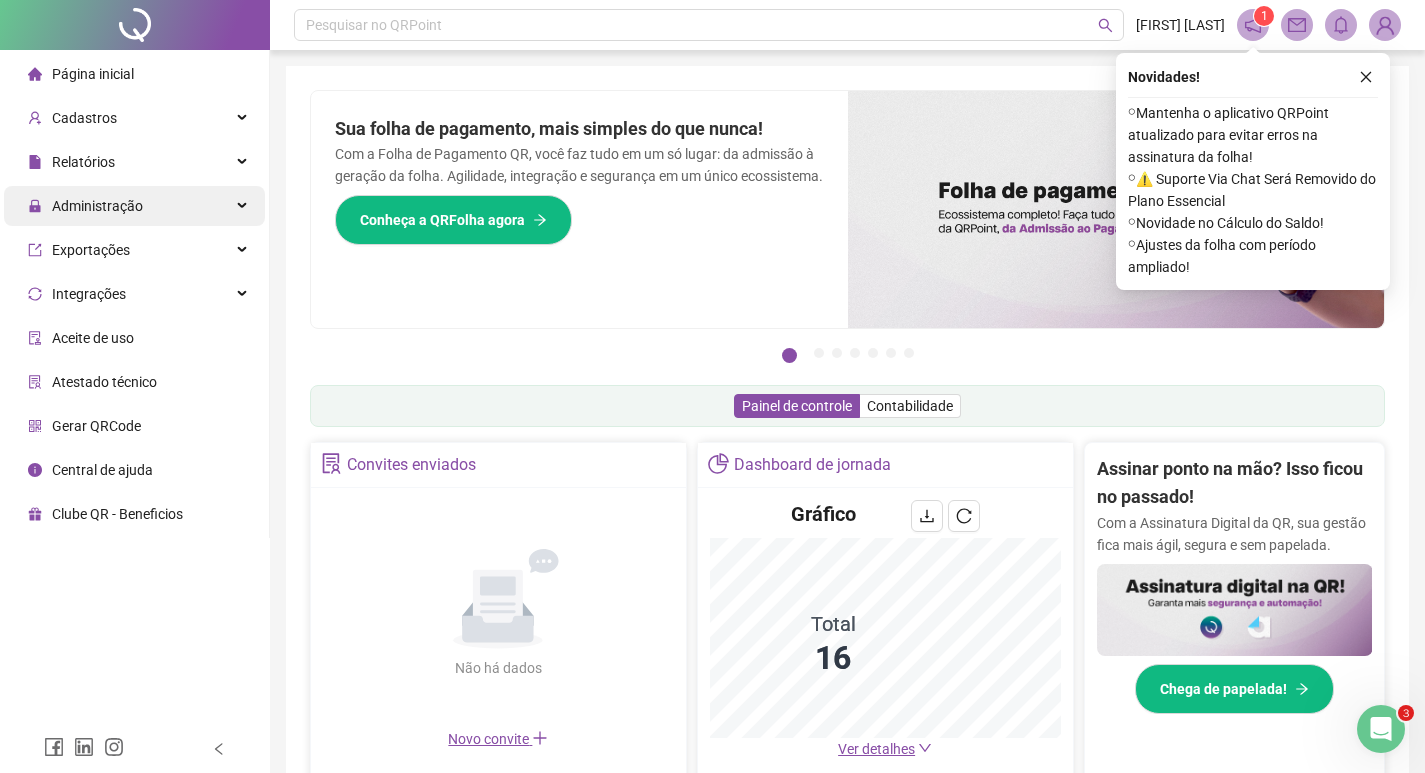 click on "Administração" at bounding box center (97, 206) 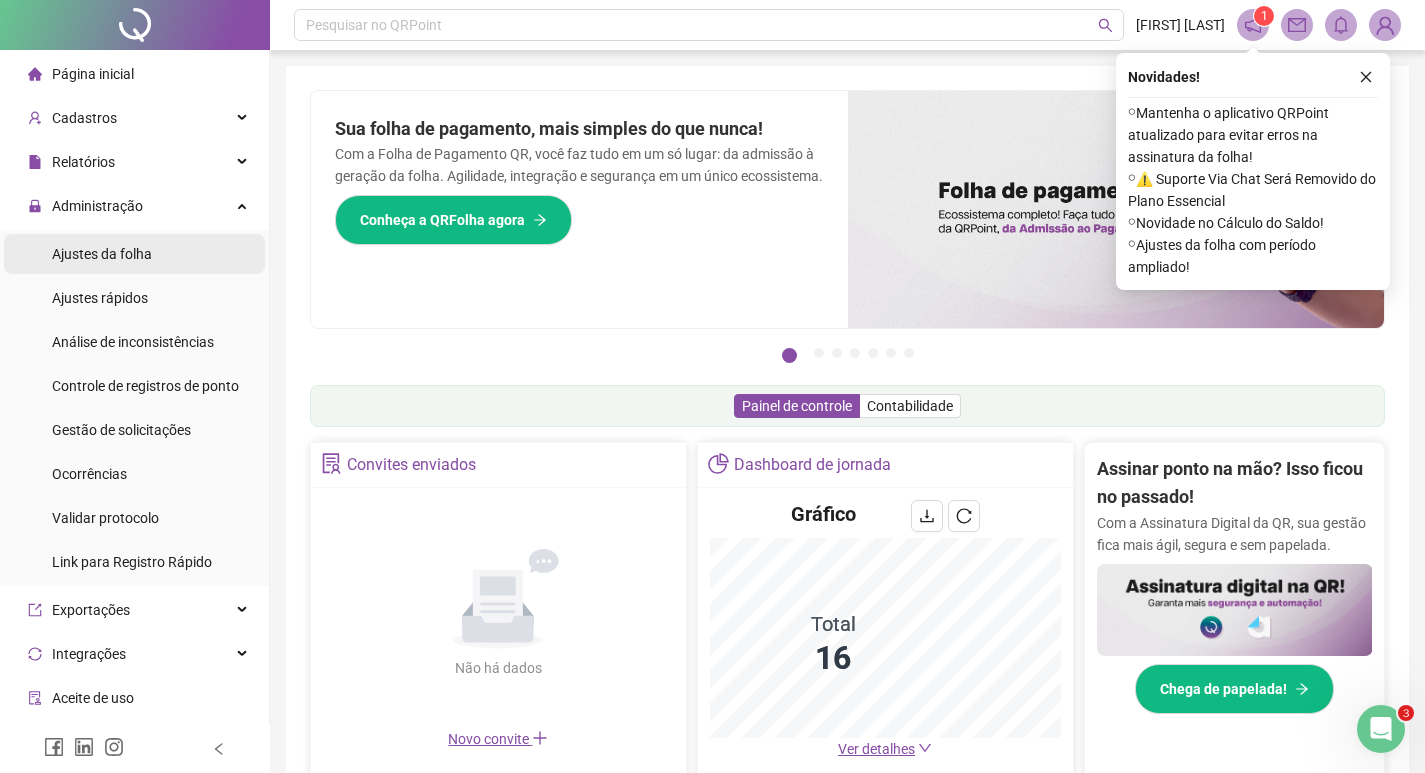 click on "Ajustes da folha" at bounding box center (102, 254) 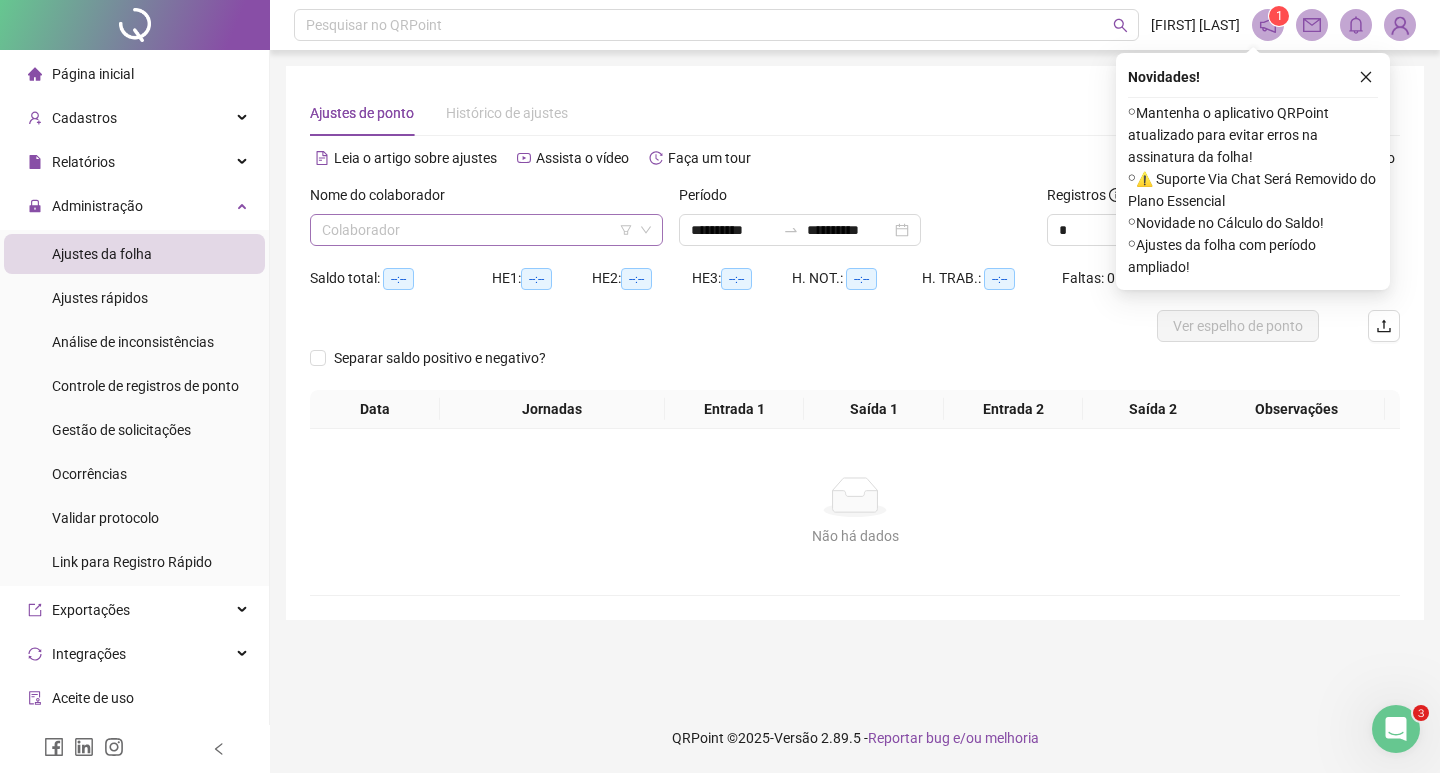 click at bounding box center (477, 230) 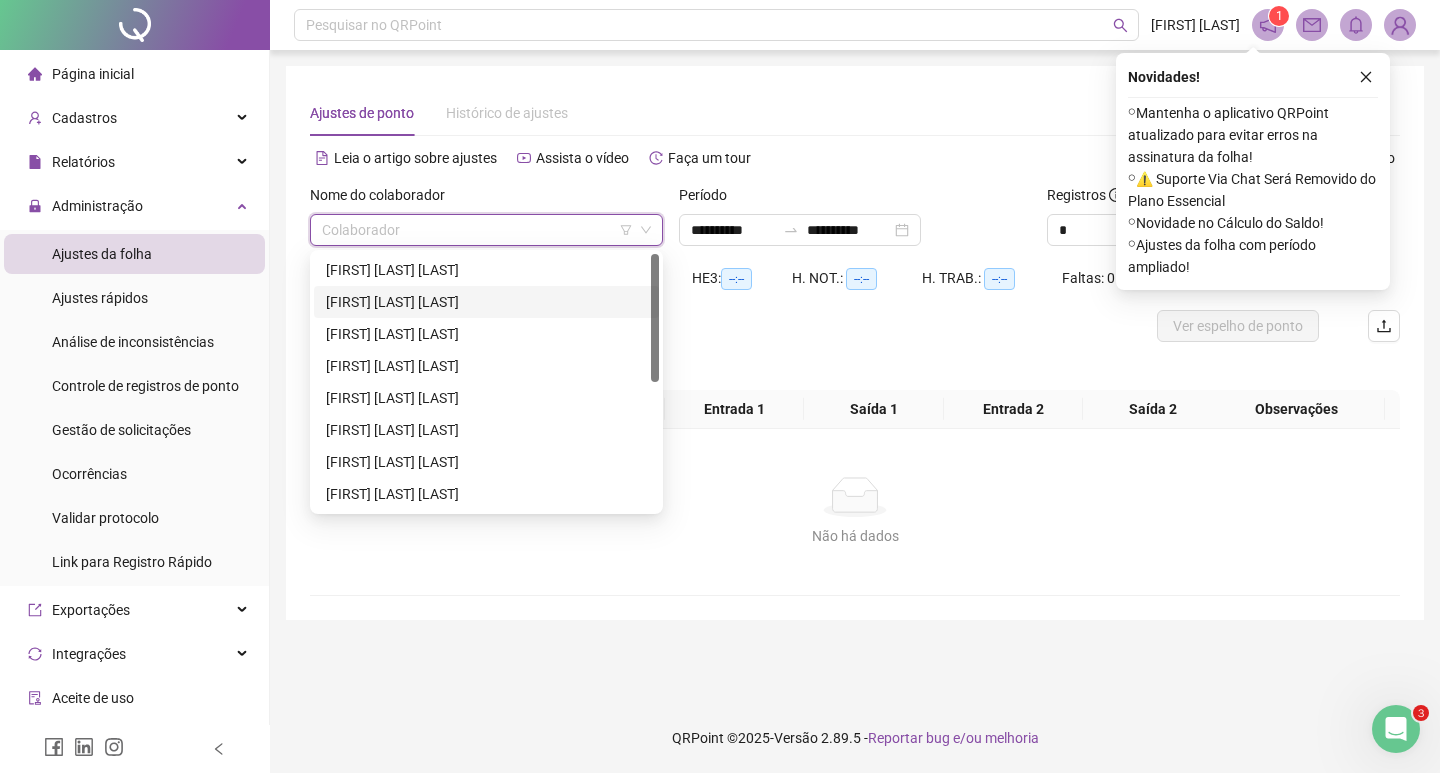 click on "[FIRST] [LAST] [LAST]" at bounding box center [486, 302] 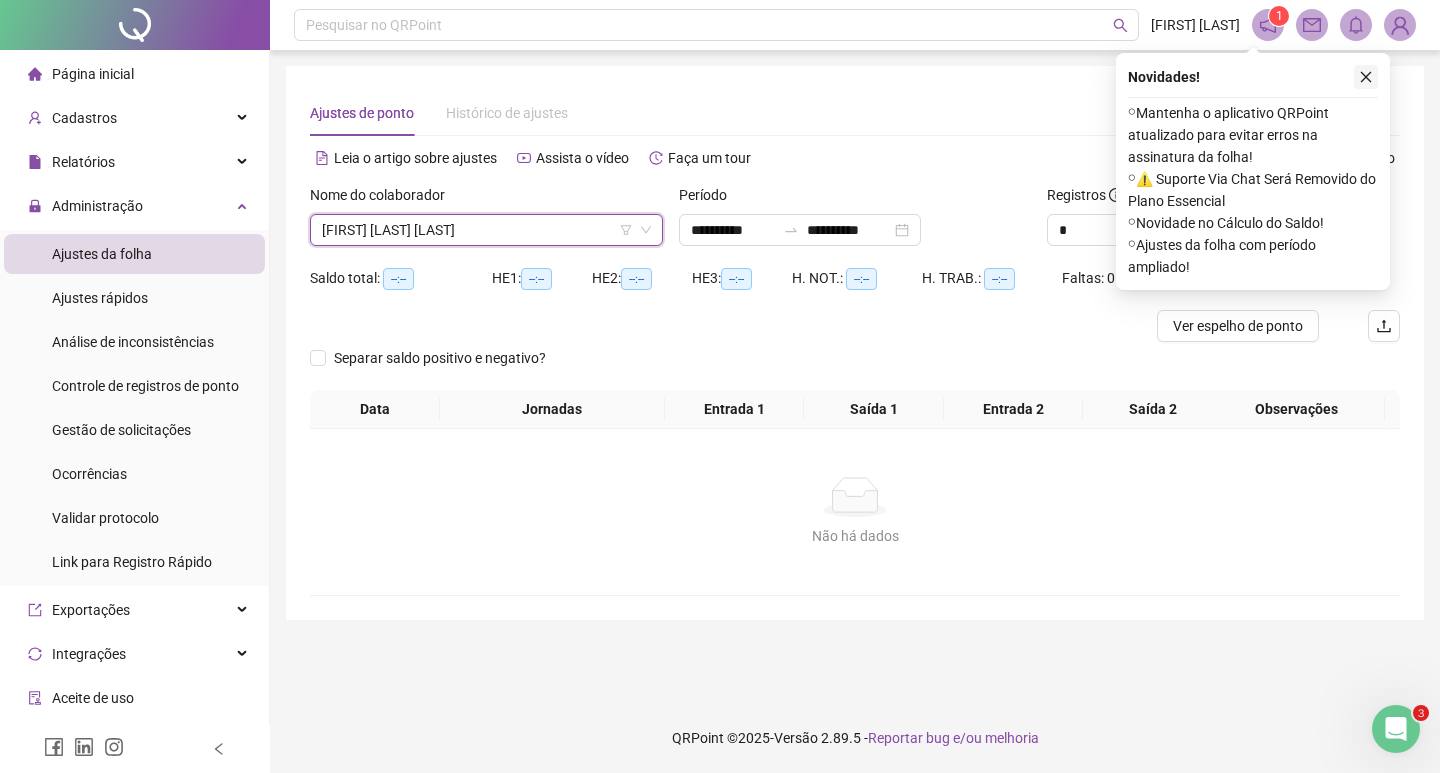 click at bounding box center [1366, 77] 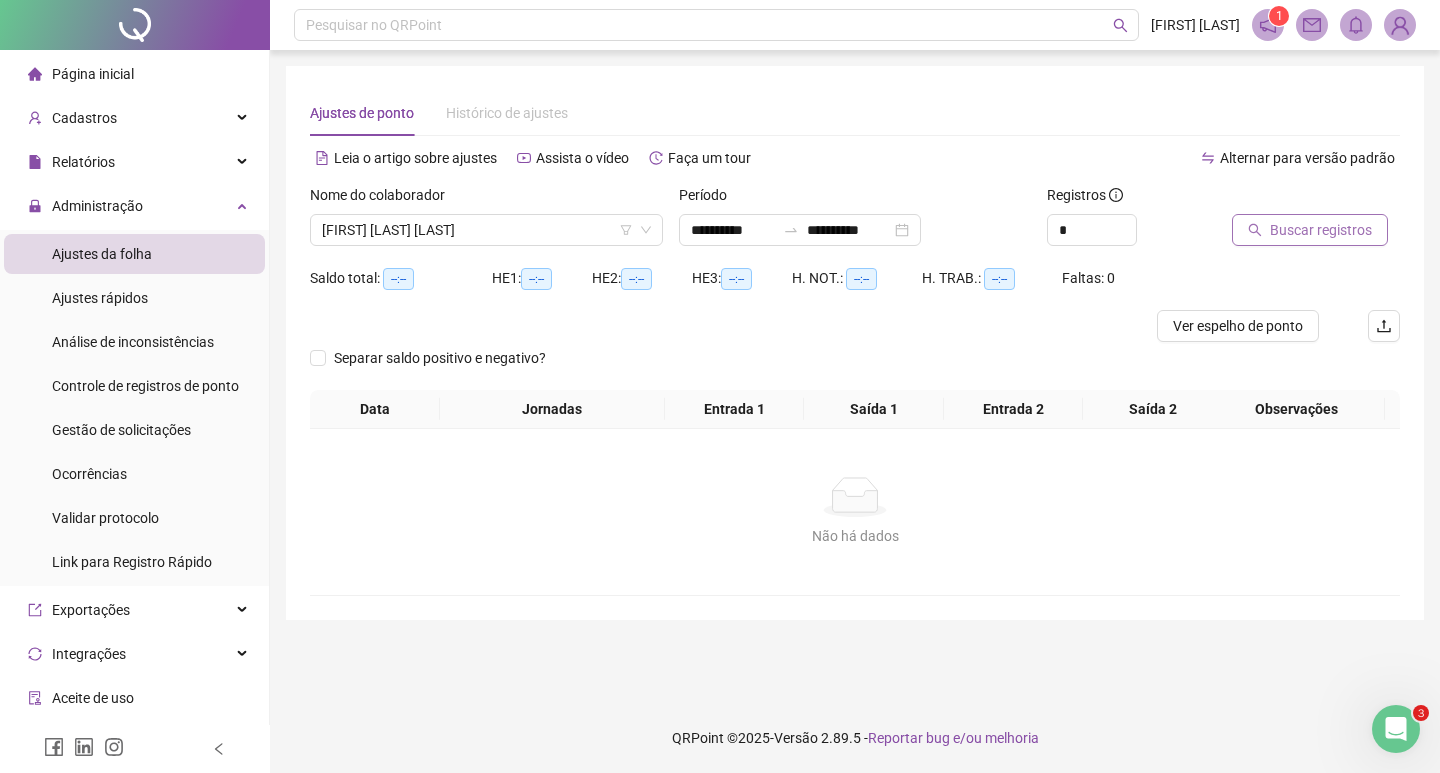 click on "Buscar registros" at bounding box center (1321, 230) 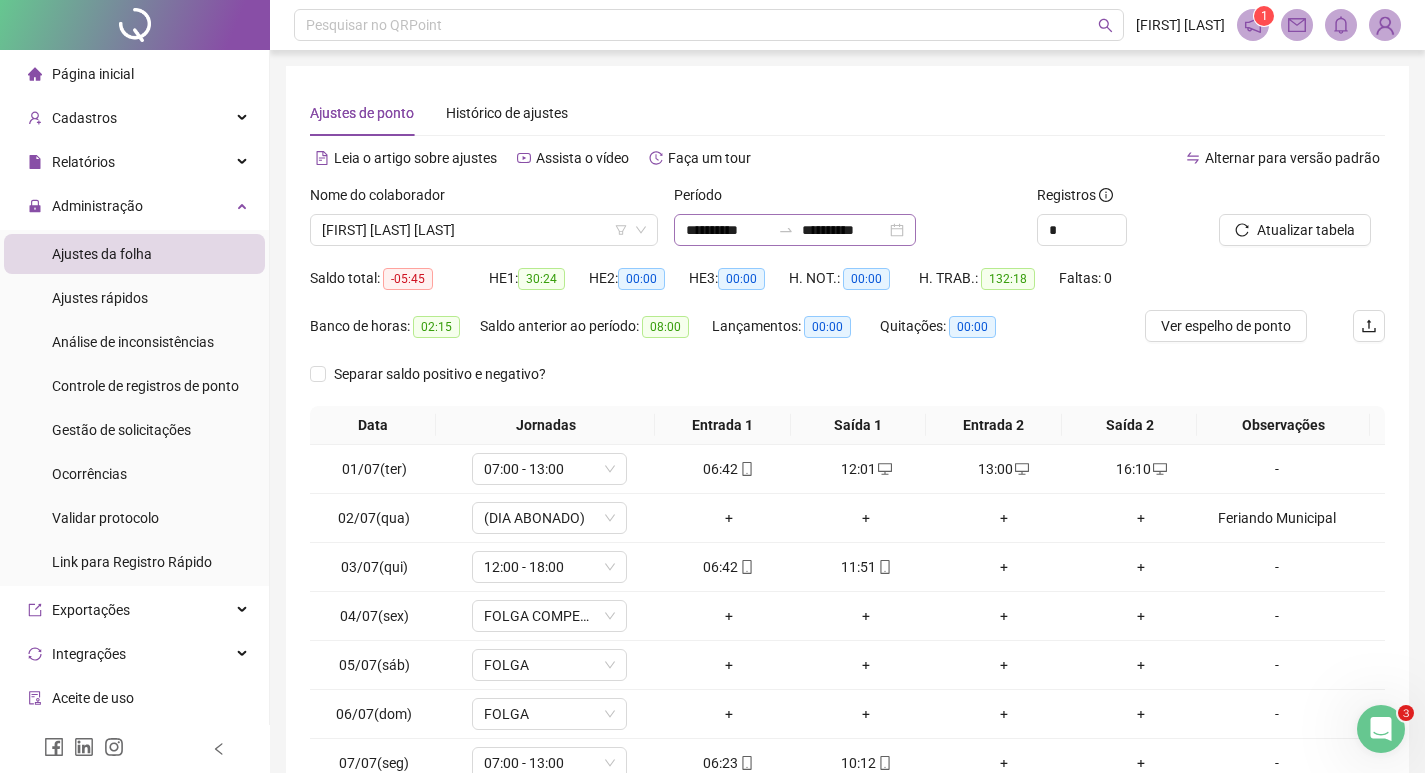 click on "**********" at bounding box center [795, 230] 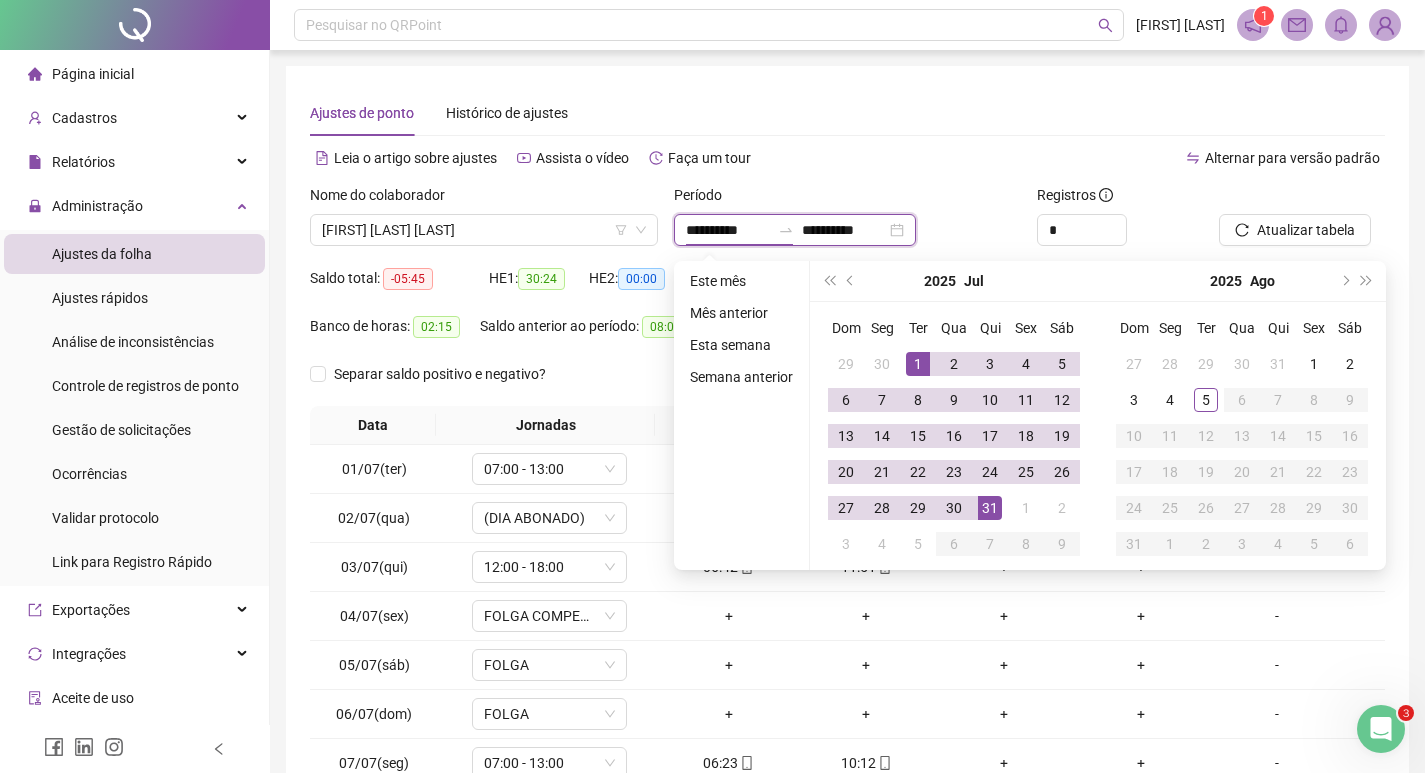 type on "**********" 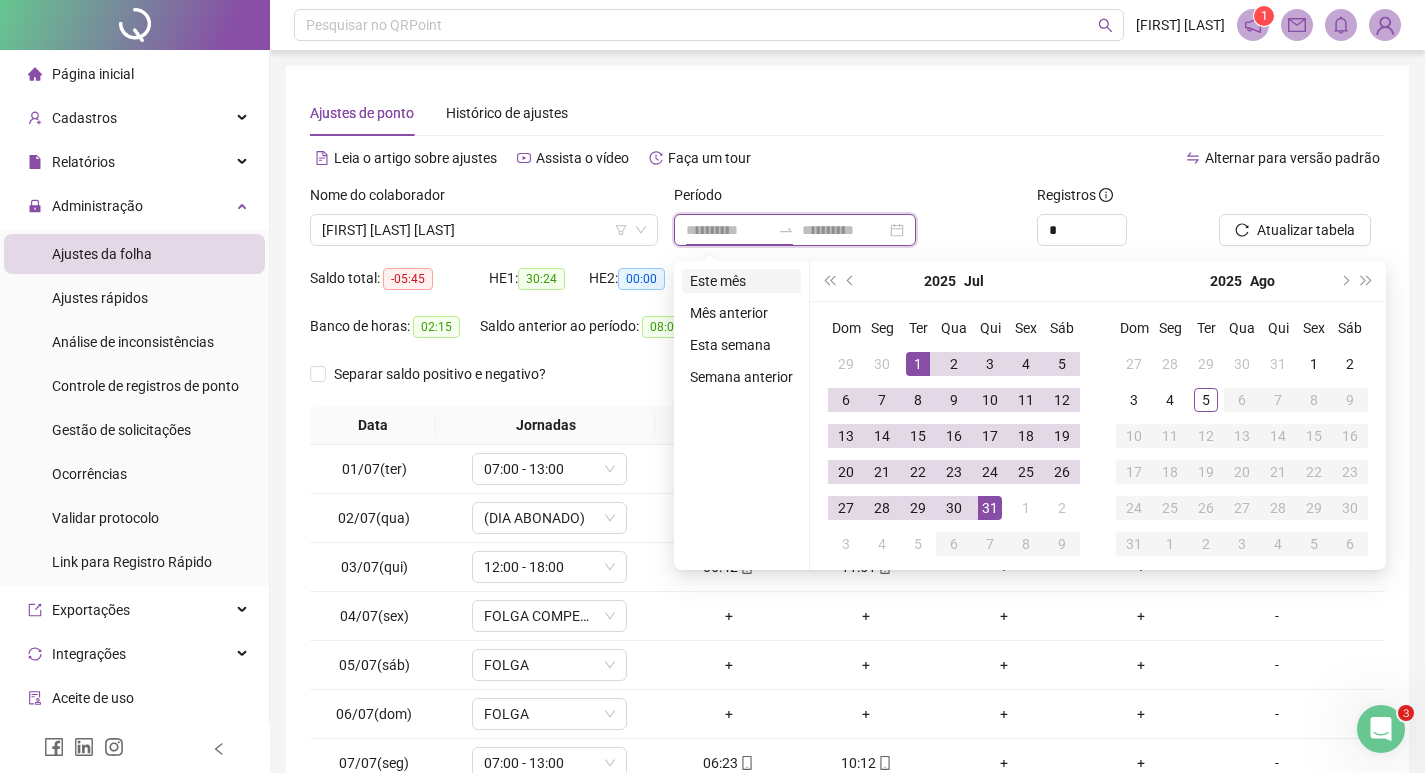 type on "**********" 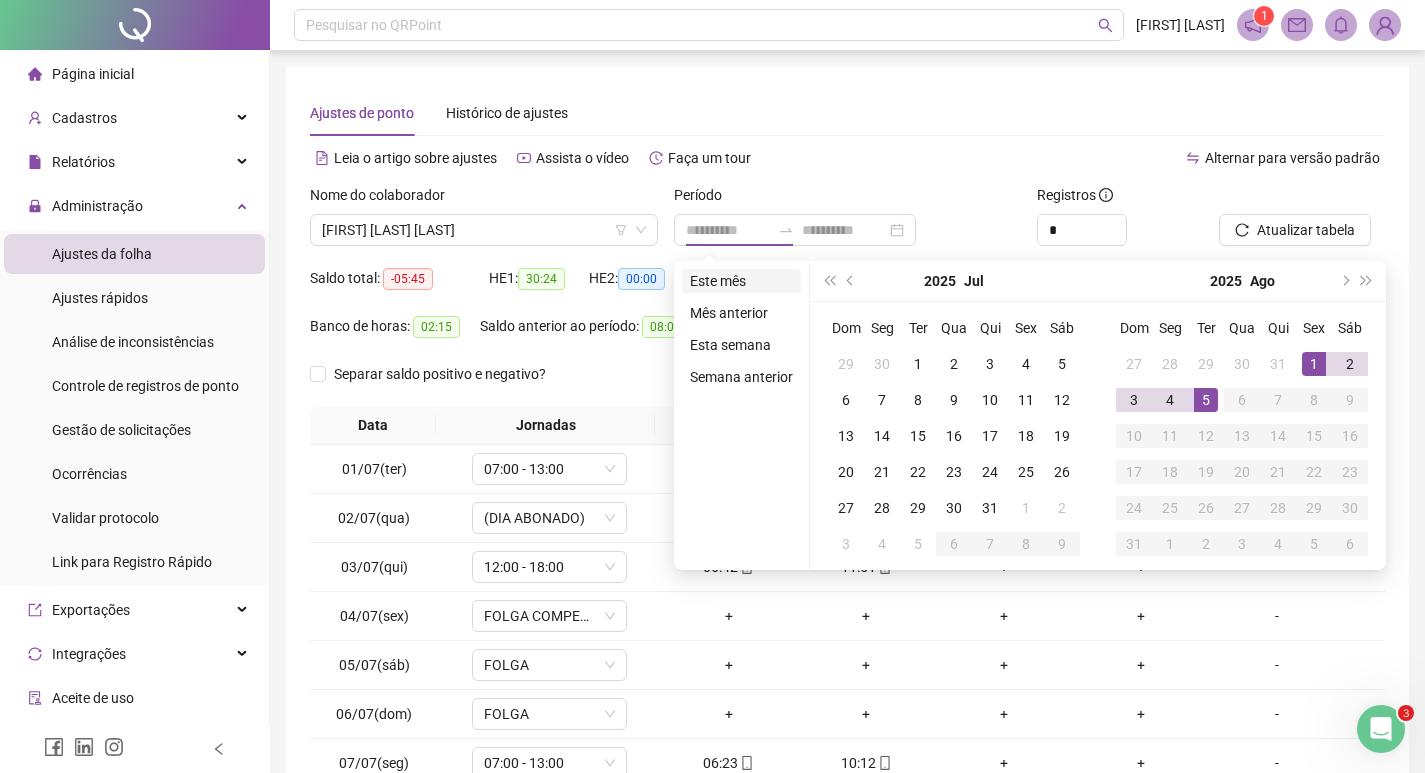 click on "Este mês" at bounding box center [741, 281] 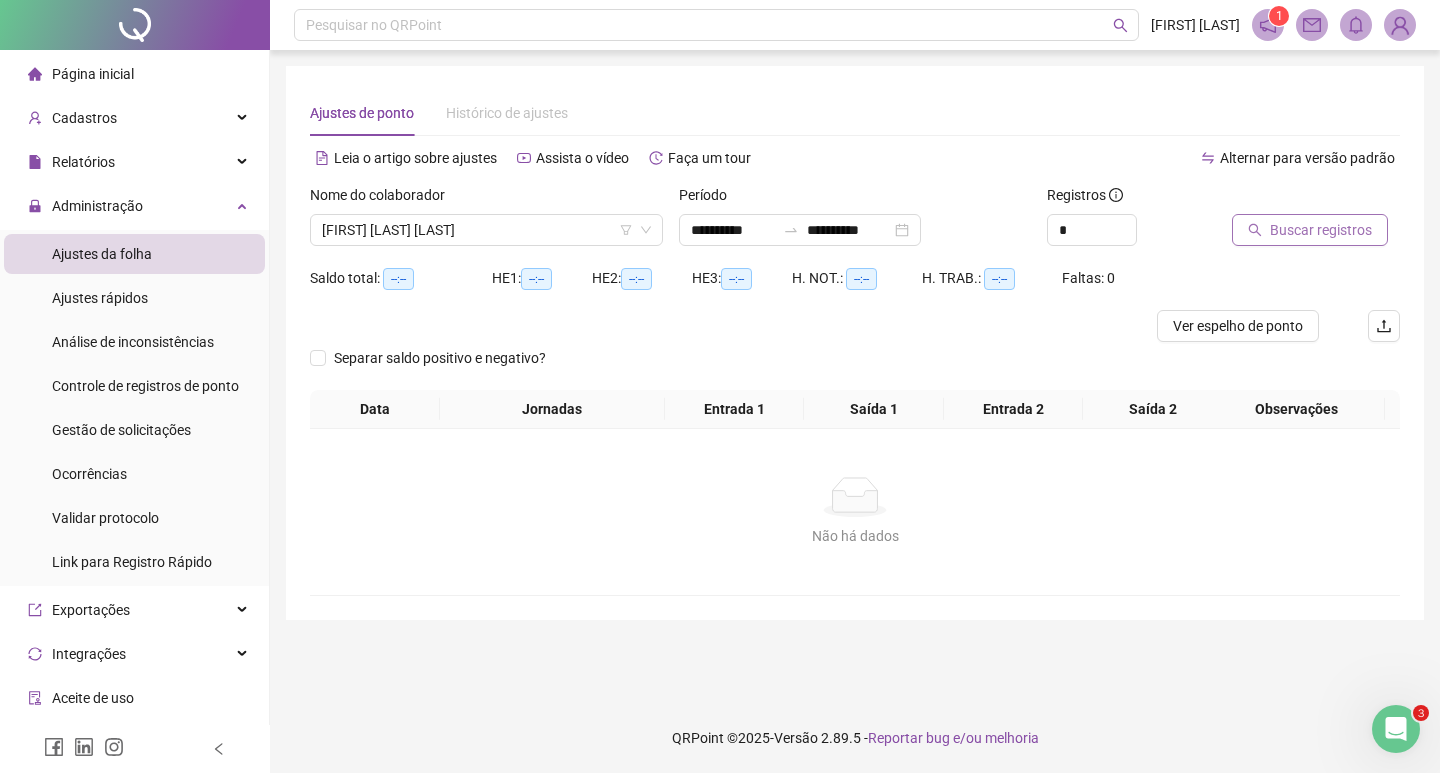 click on "Buscar registros" at bounding box center [1321, 230] 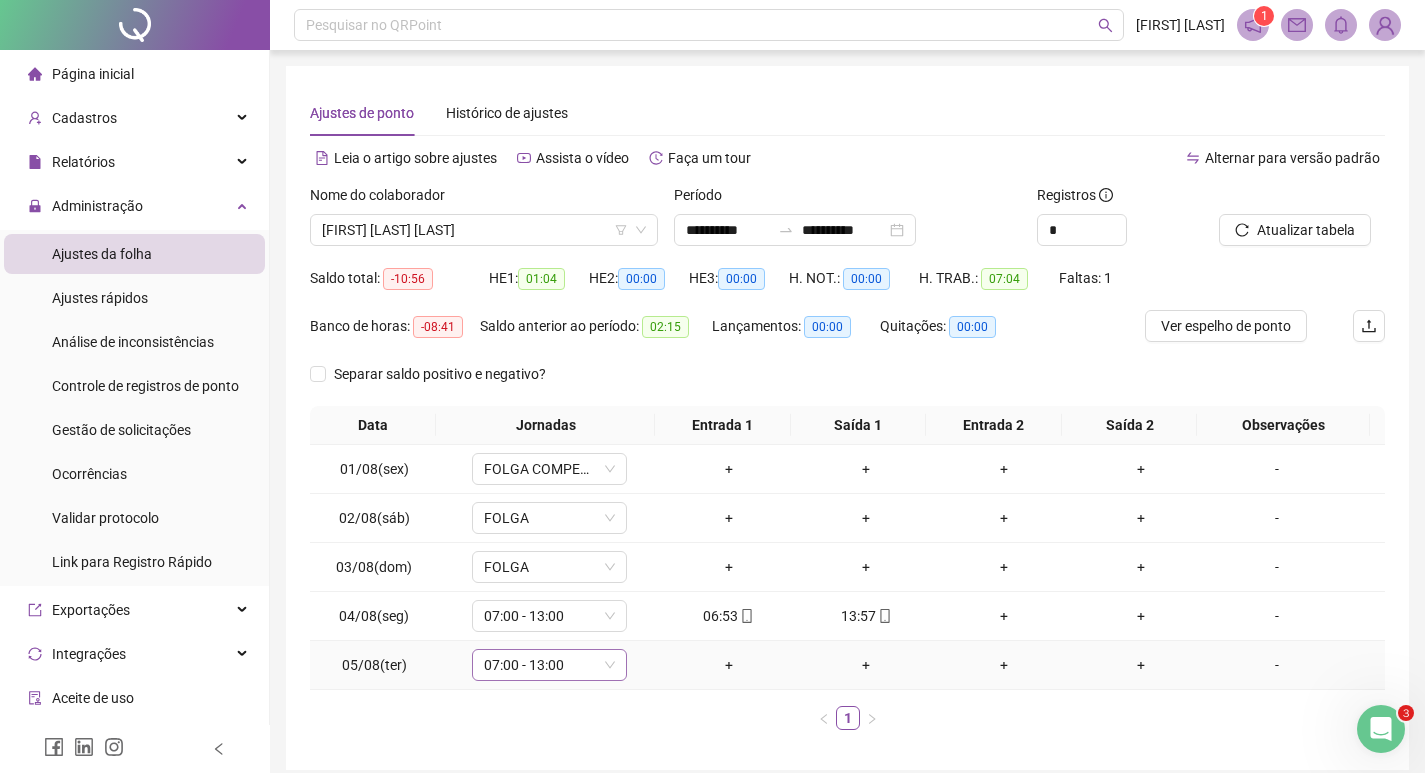 click on "07:00 - 13:00" at bounding box center (549, 665) 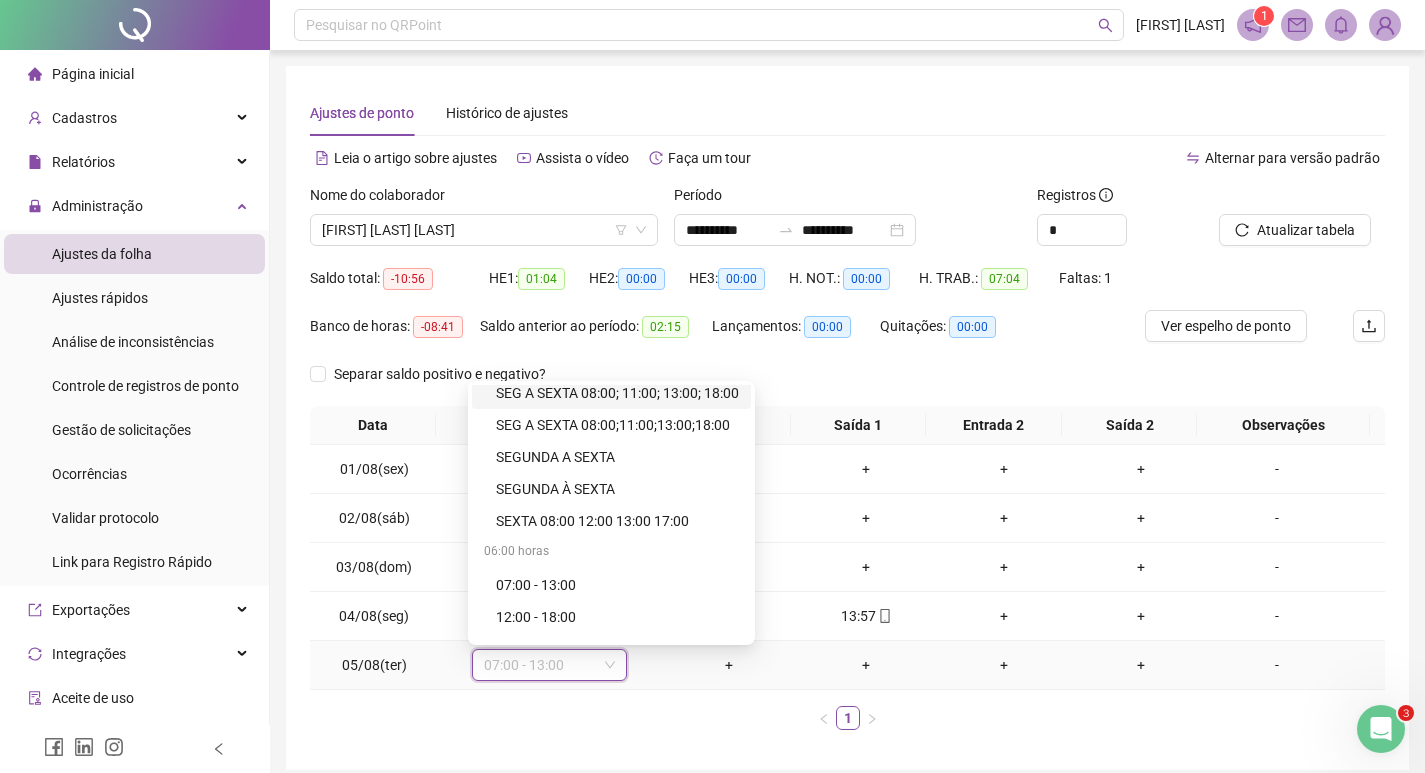 scroll, scrollTop: 400, scrollLeft: 0, axis: vertical 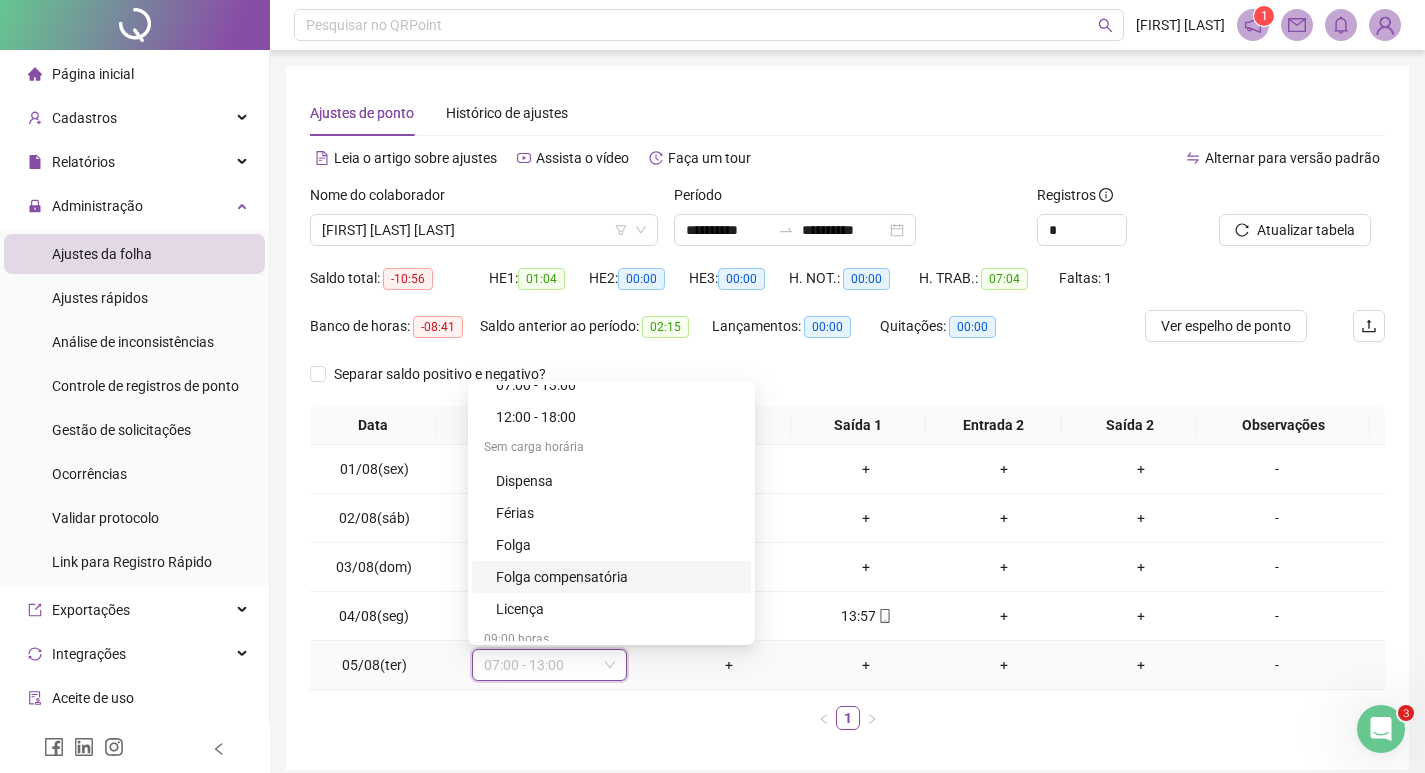 click on "Folga compensatória" at bounding box center (617, 577) 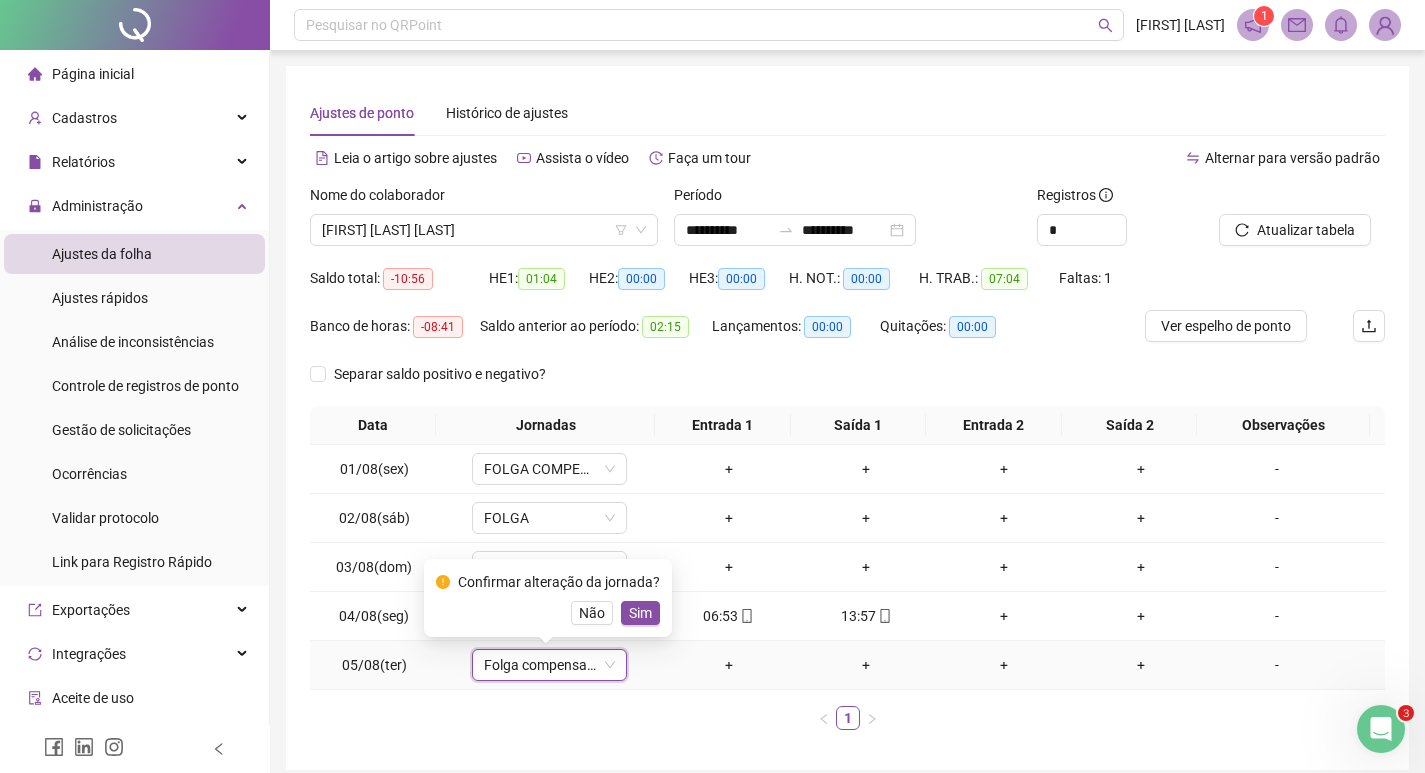click on "Sim" at bounding box center (640, 613) 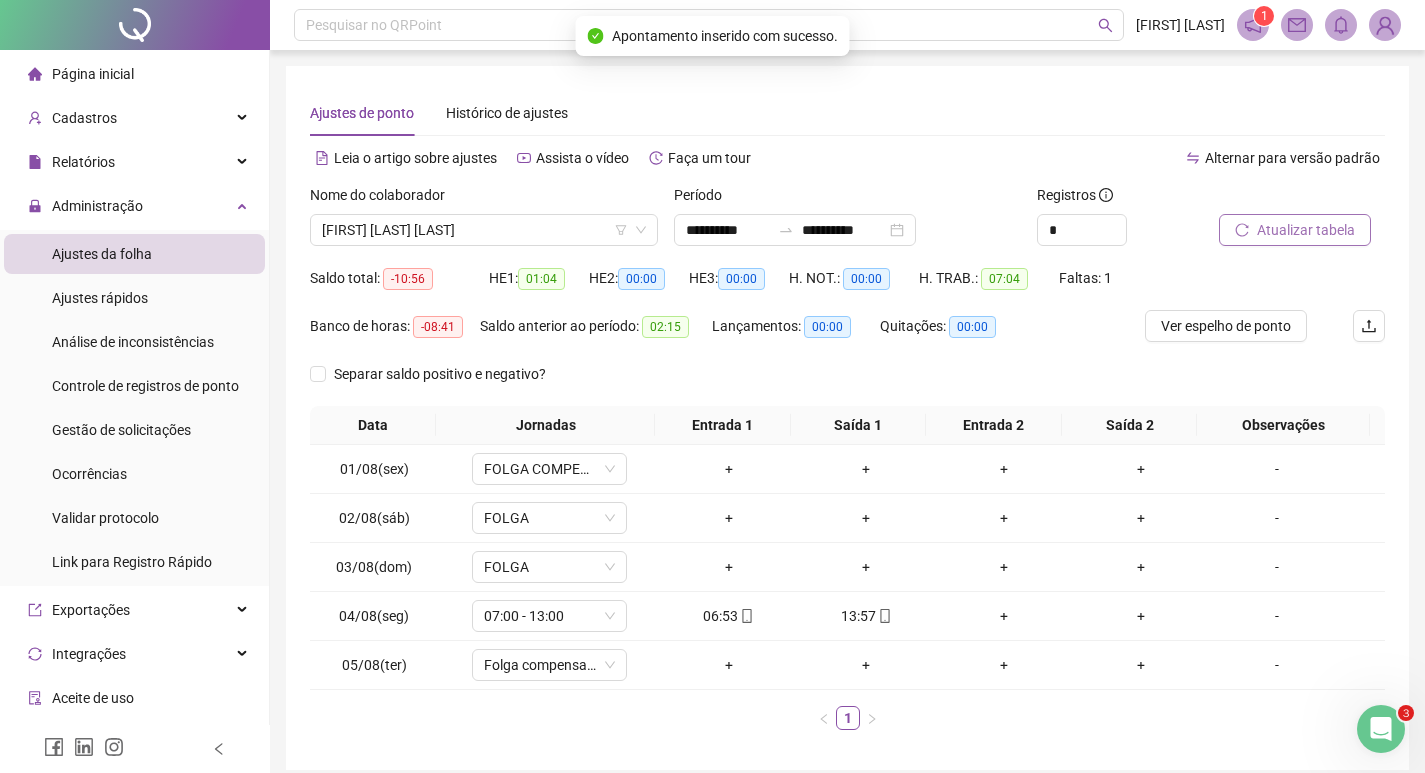 click on "Atualizar tabela" at bounding box center [1306, 230] 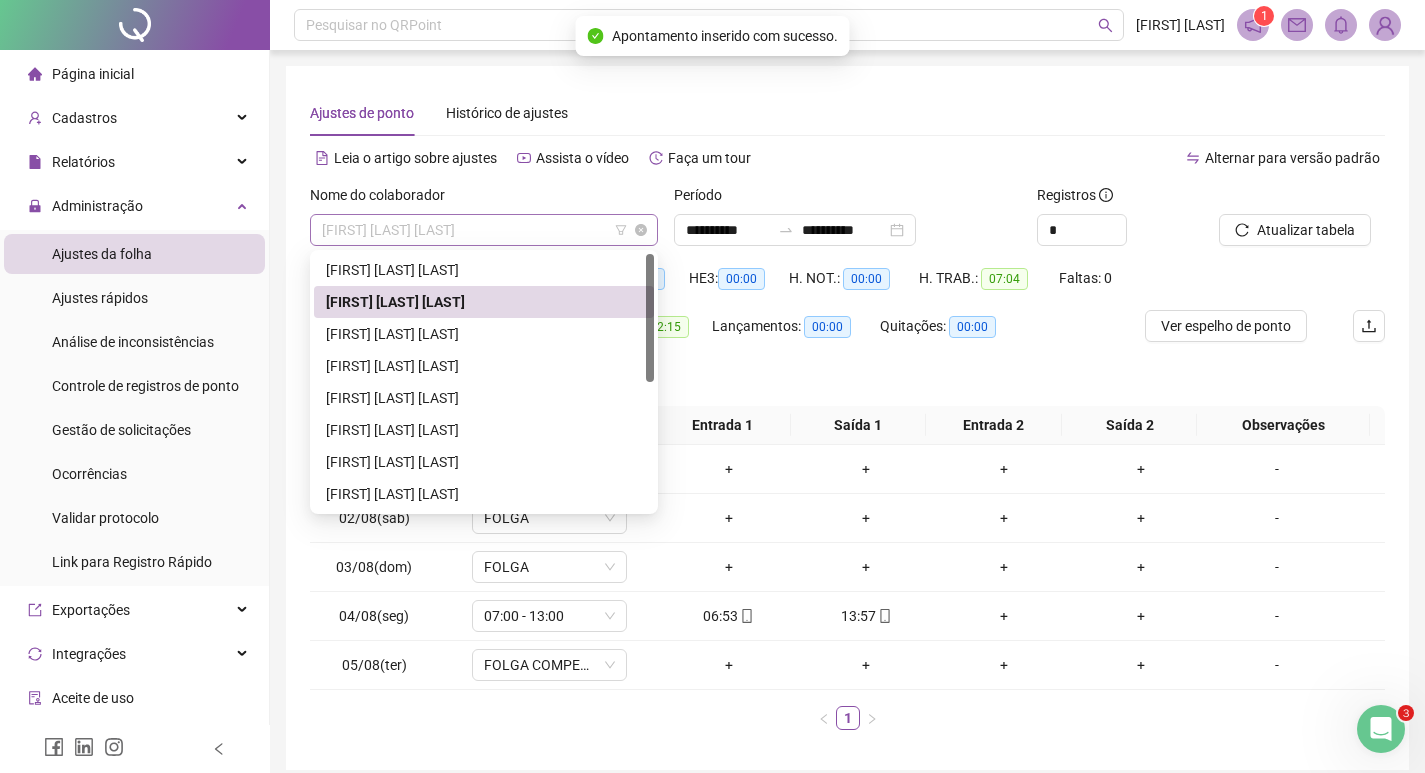 click on "[FIRST] [LAST] [LAST]" at bounding box center [484, 230] 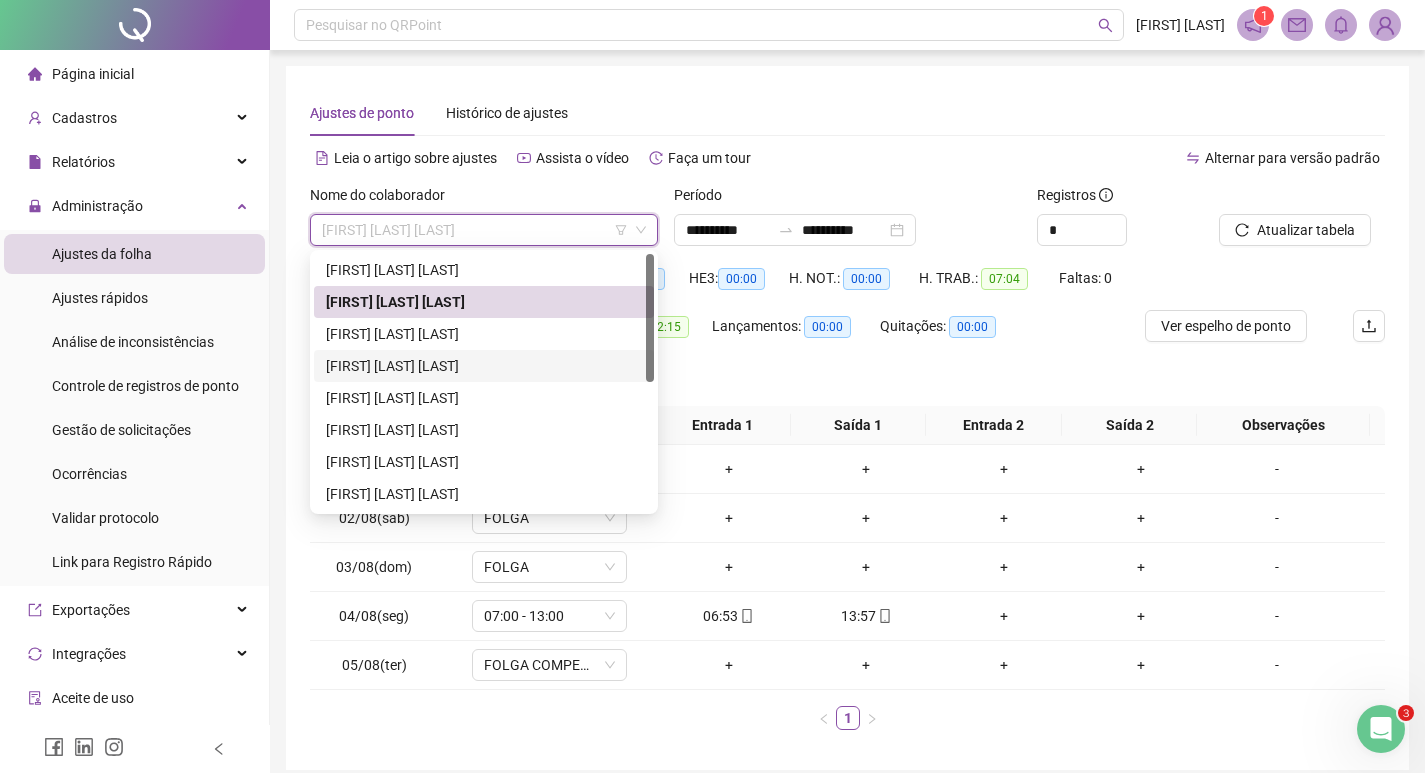 click on "[FIRST] [LAST] [LAST]" at bounding box center [484, 366] 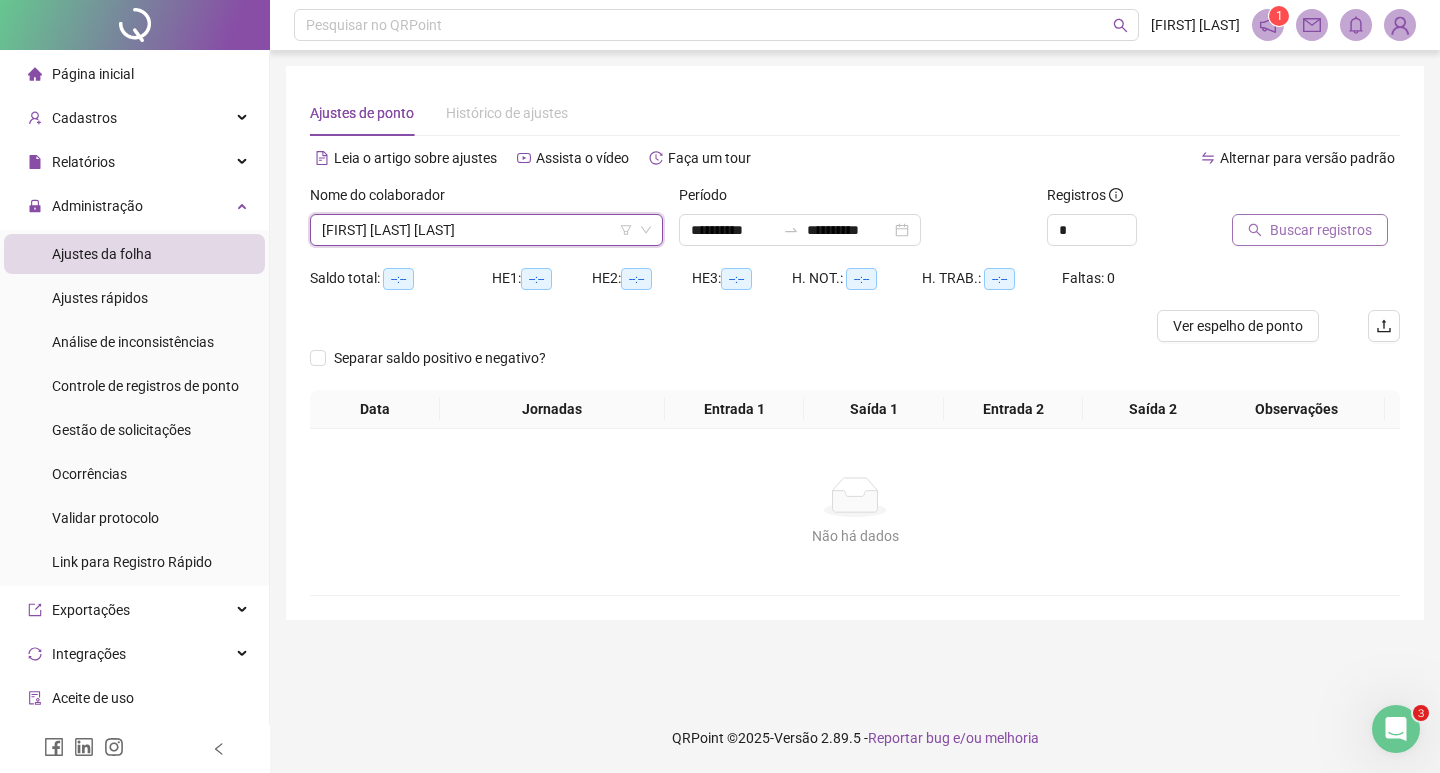 click on "Buscar registros" at bounding box center [1321, 230] 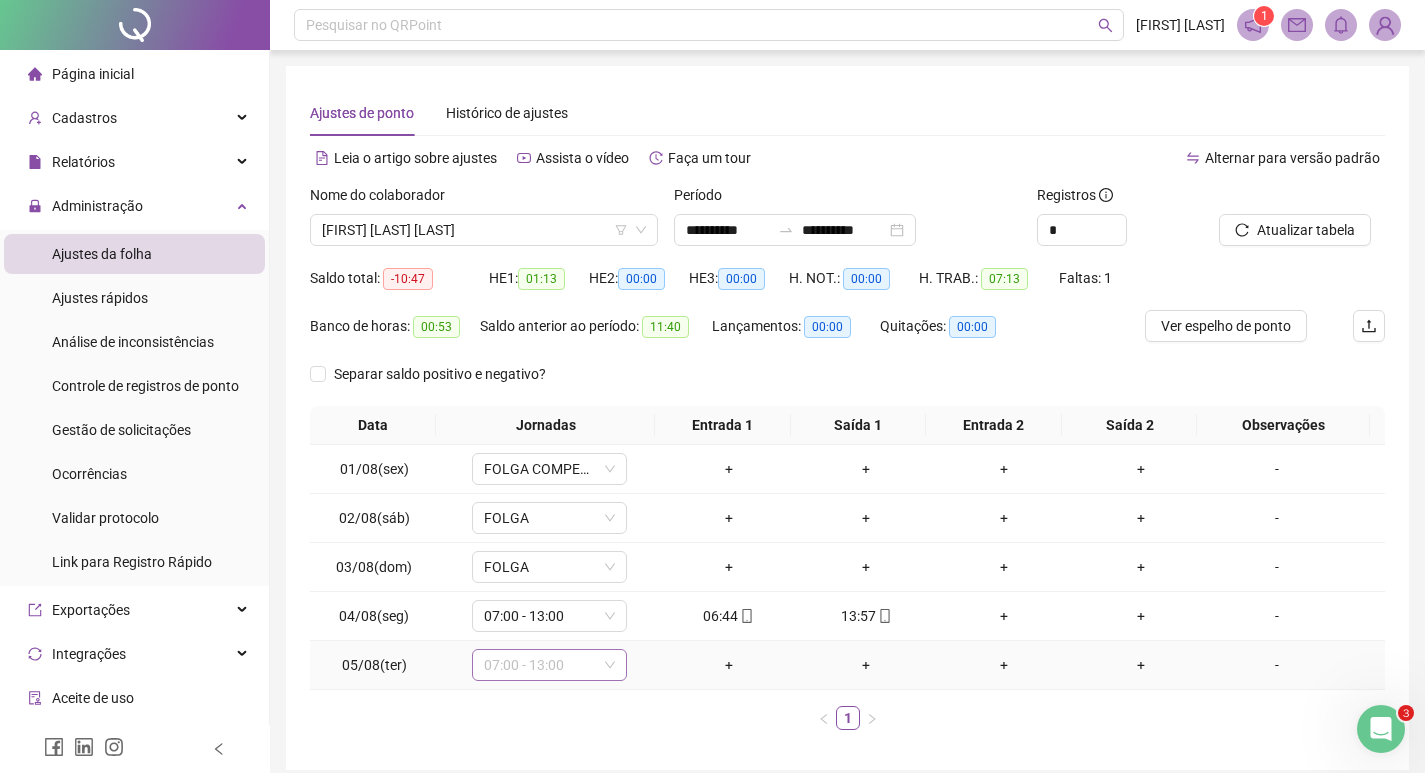 click on "07:00 - 13:00" at bounding box center (549, 665) 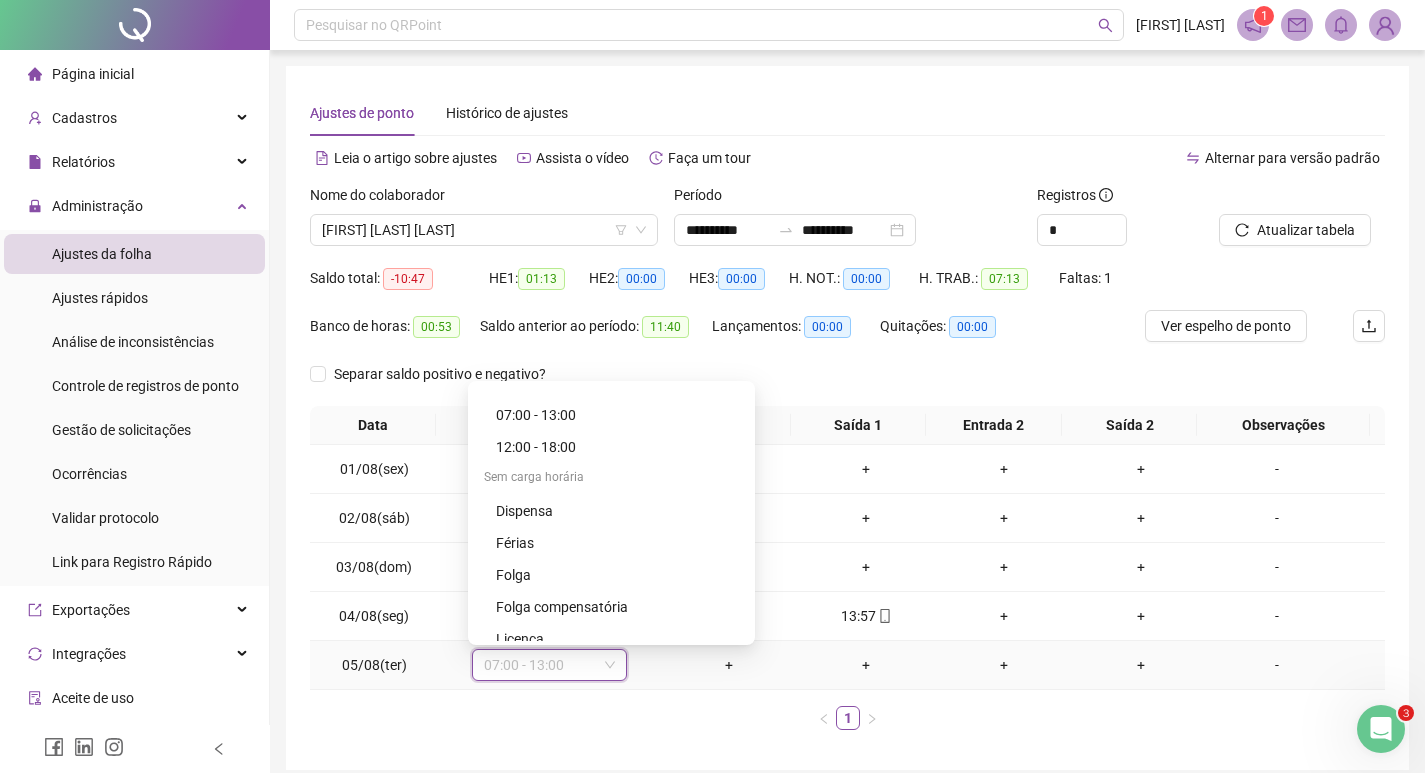 scroll, scrollTop: 400, scrollLeft: 0, axis: vertical 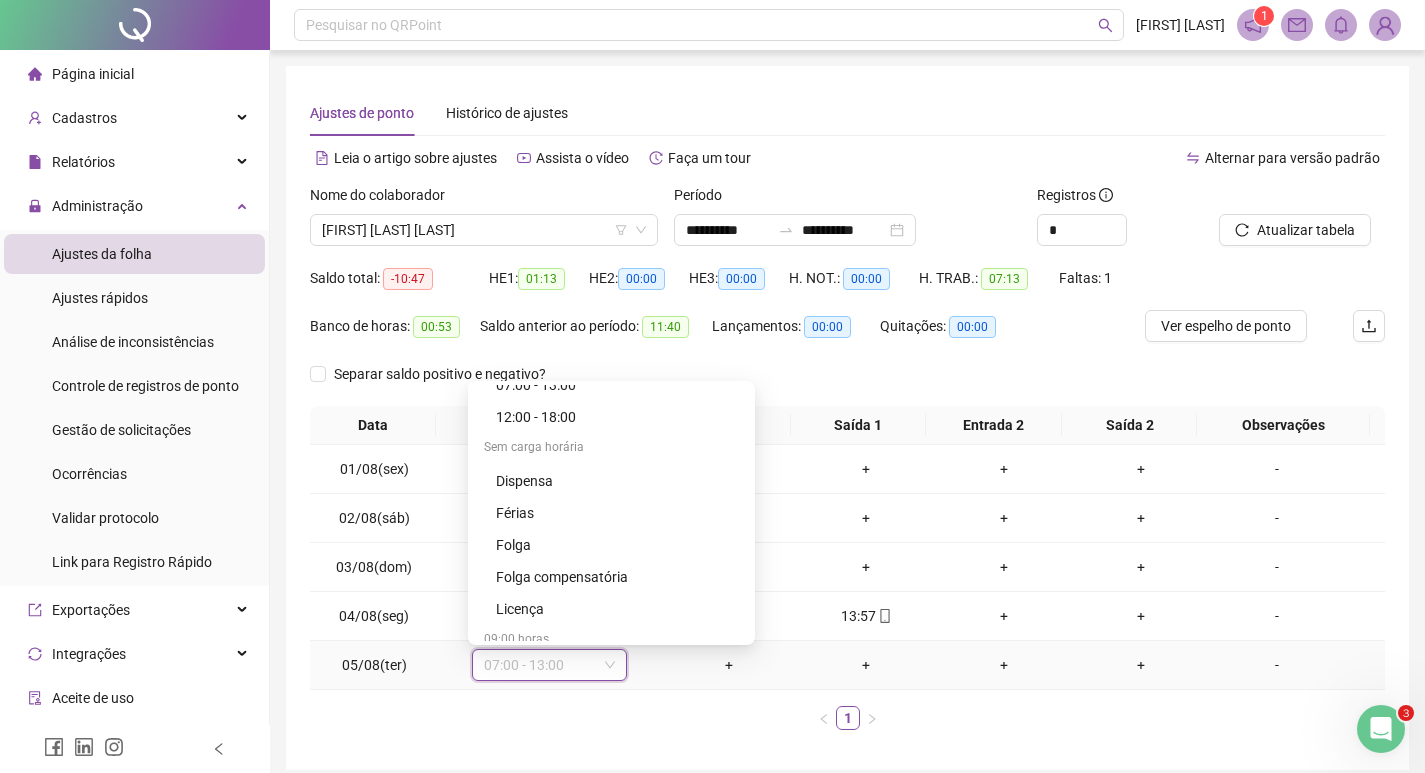 click on "Folga compensatória" at bounding box center [617, 577] 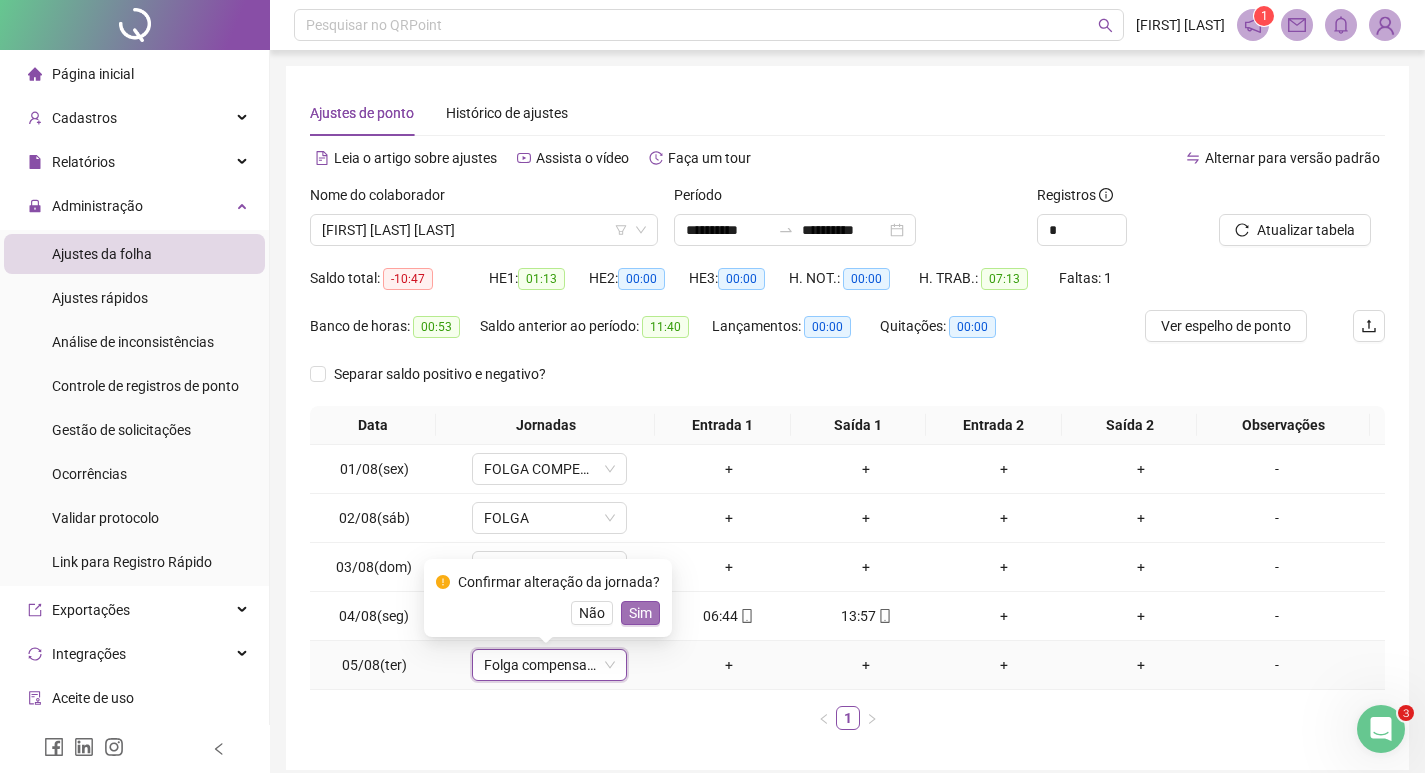 click on "Sim" at bounding box center [640, 613] 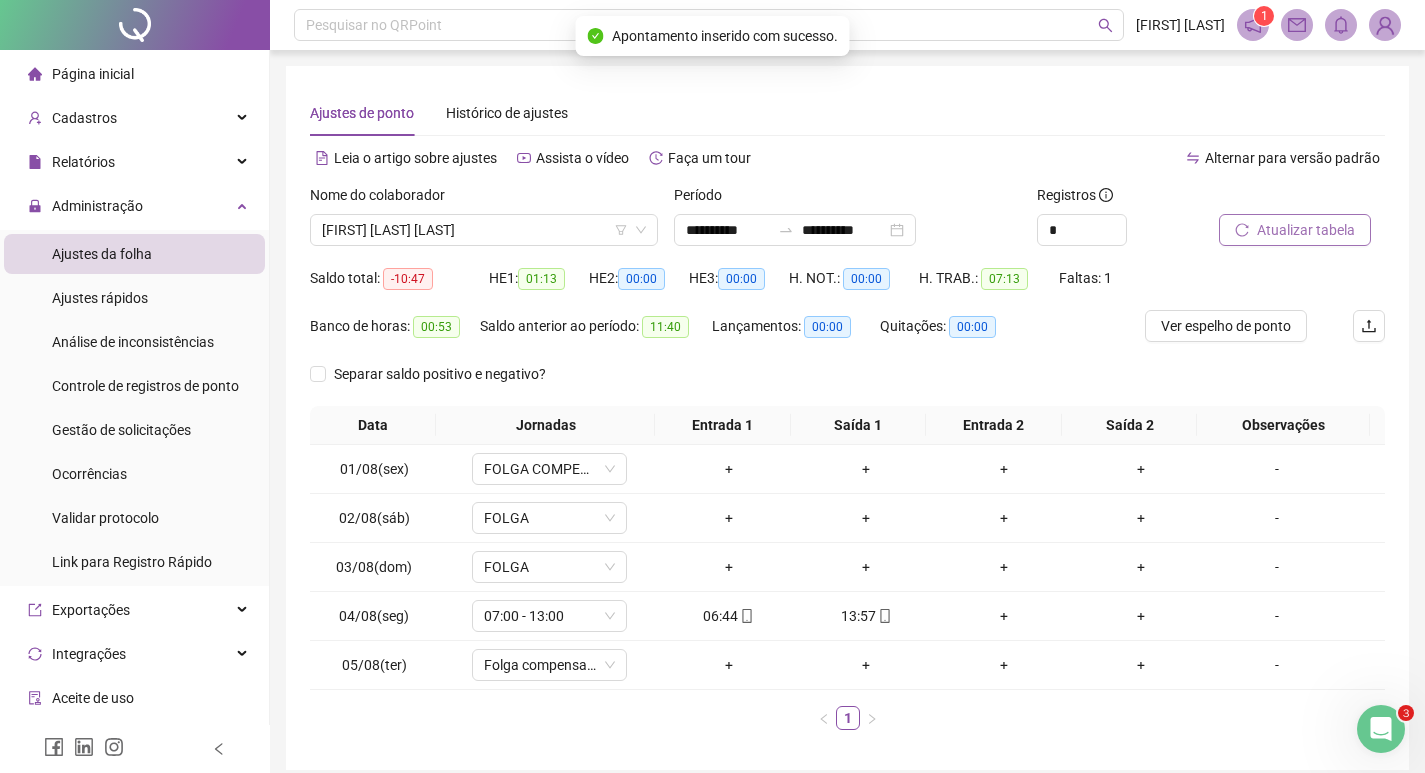 click on "Atualizar tabela" at bounding box center [1306, 230] 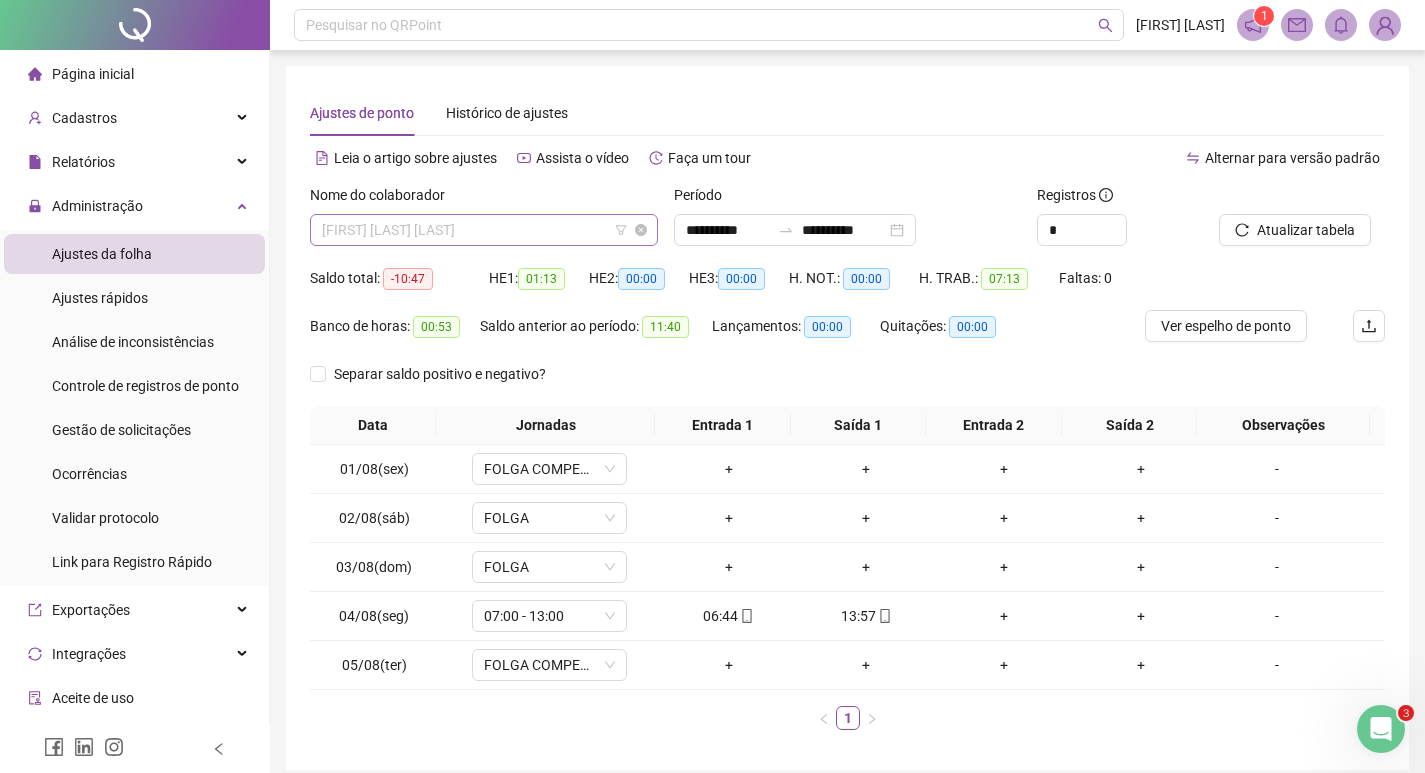 click on "[FIRST] [LAST] [LAST]" at bounding box center (484, 230) 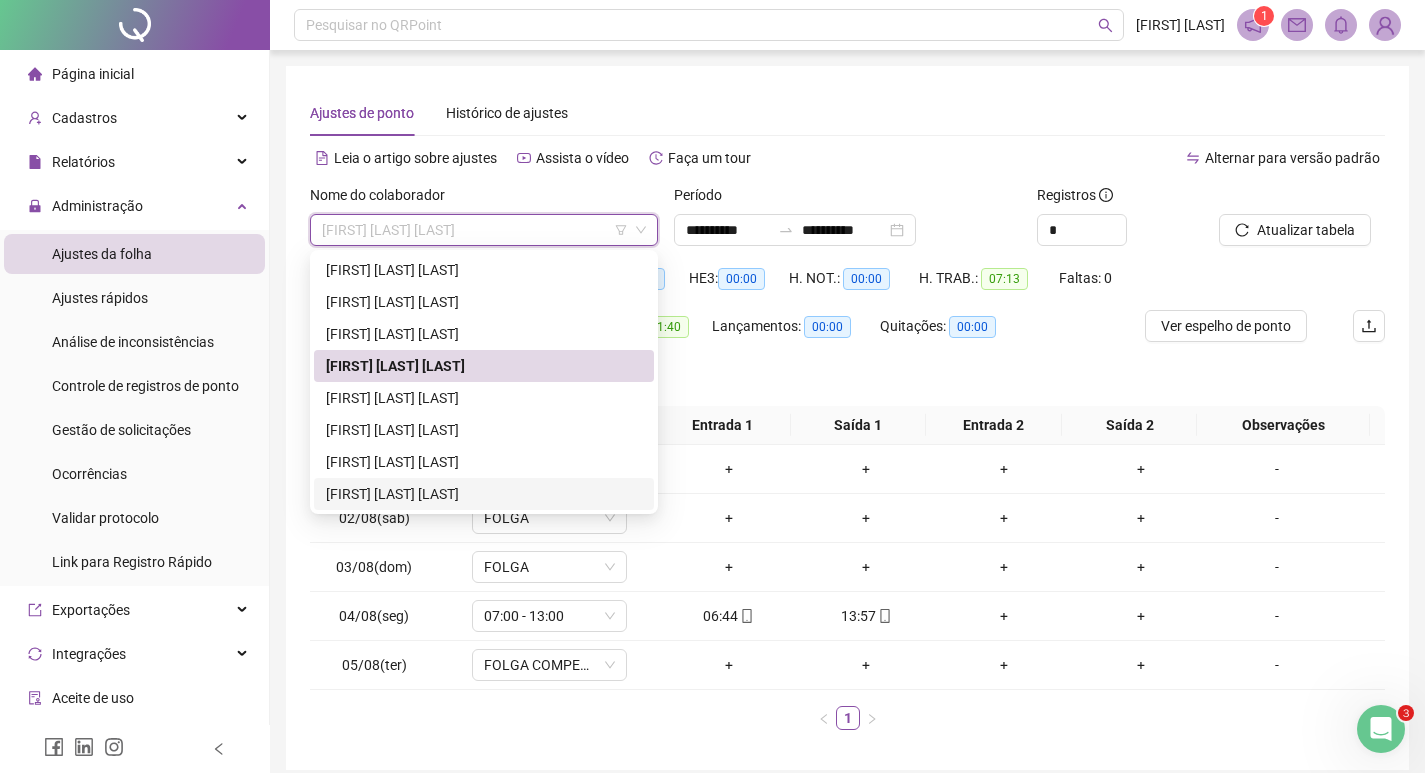 click on "[FIRST] [LAST] [LAST]" at bounding box center [484, 494] 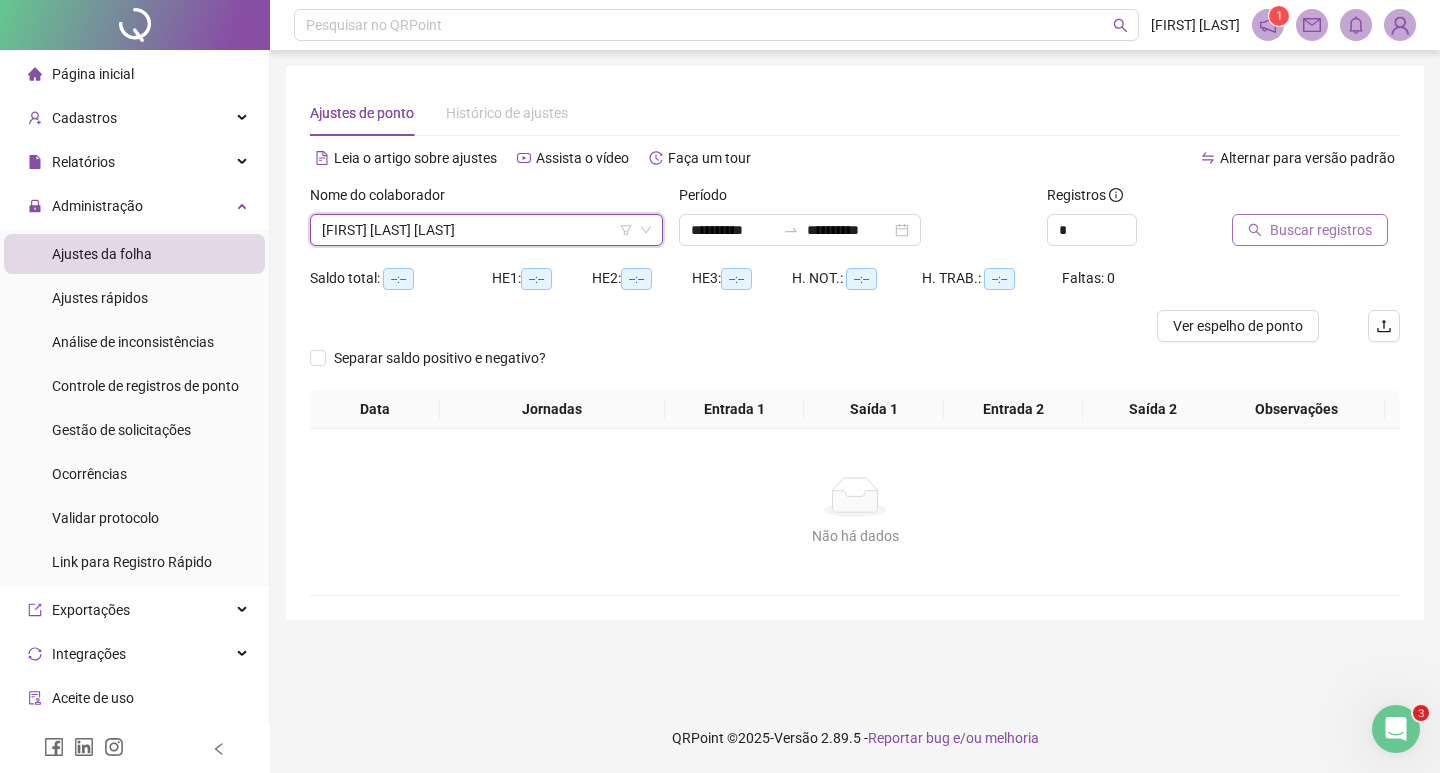 click on "Buscar registros" at bounding box center (1321, 230) 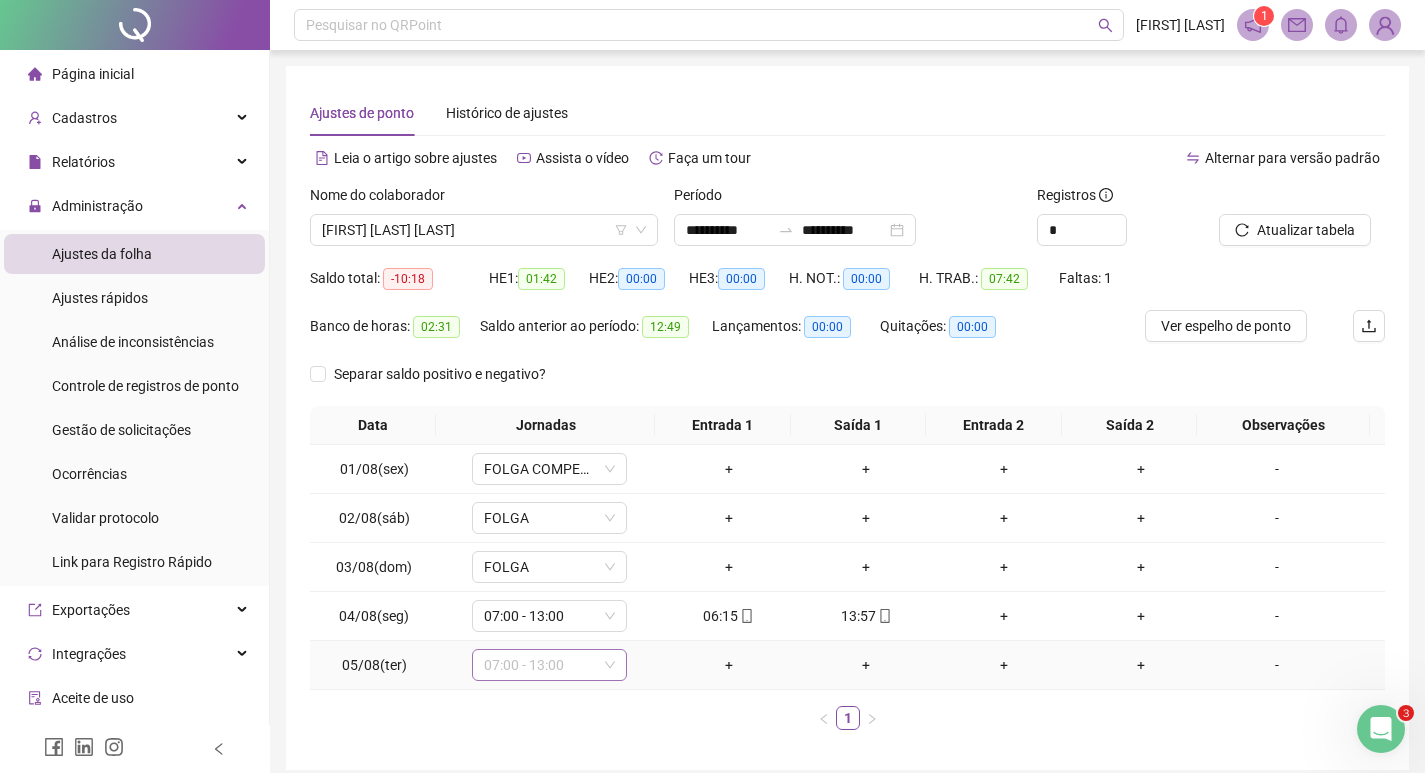 click on "07:00 - 13:00" at bounding box center [549, 665] 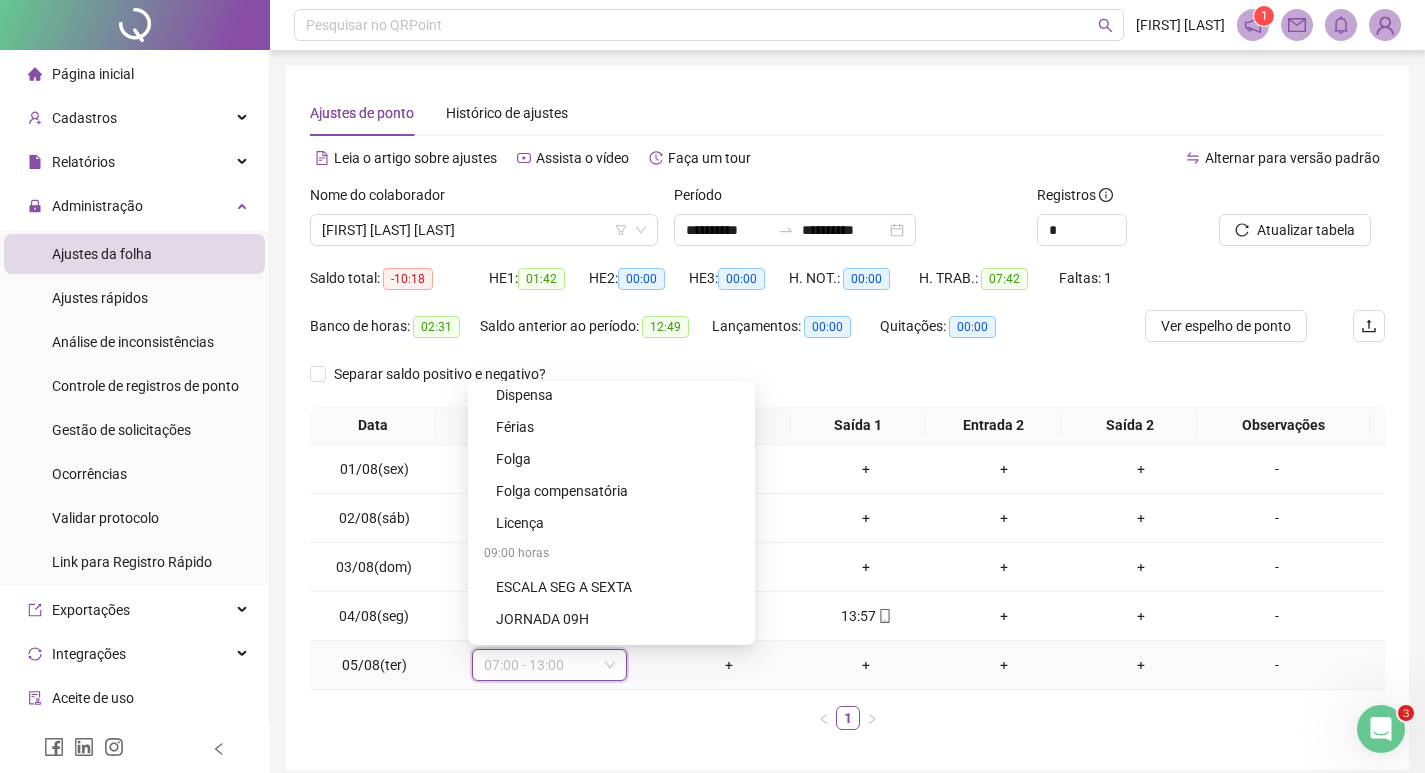 scroll, scrollTop: 500, scrollLeft: 0, axis: vertical 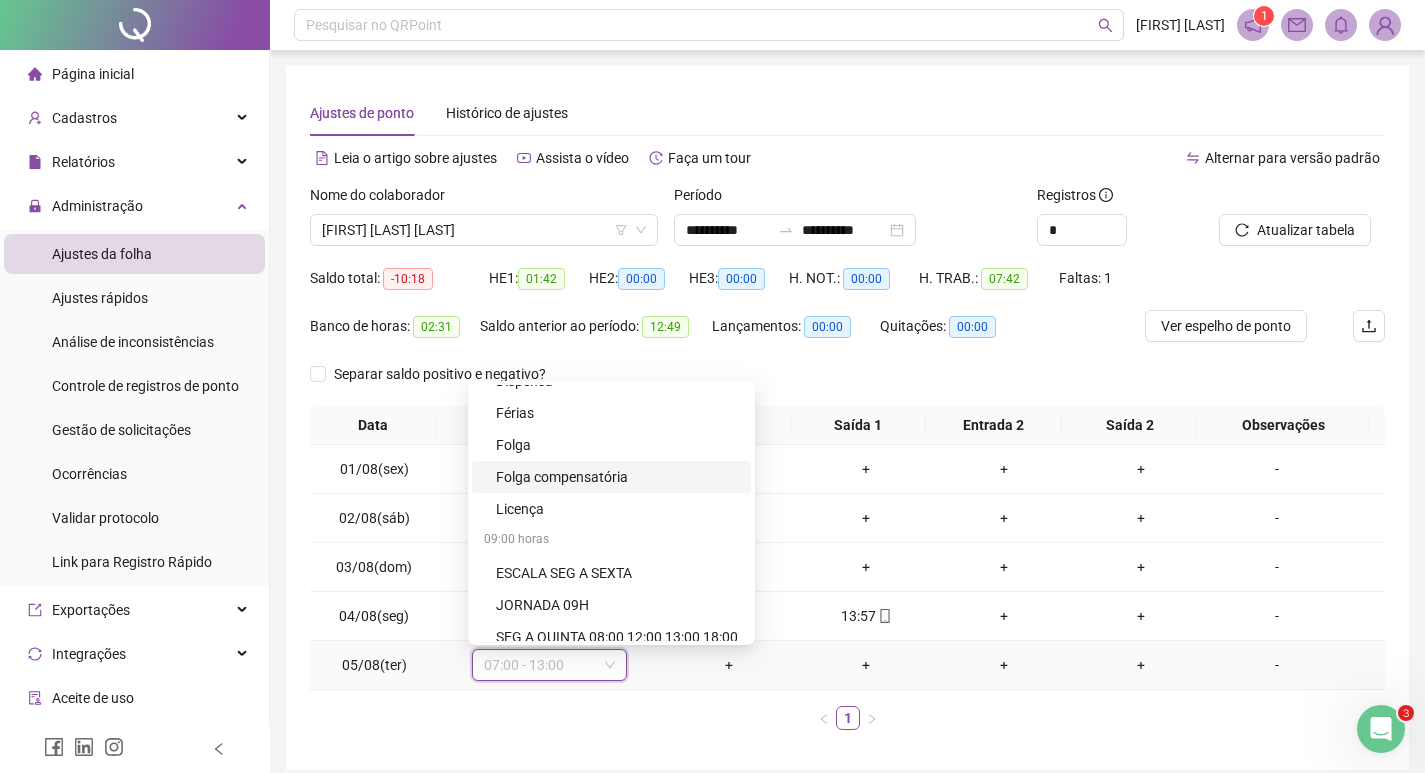 click on "Folga compensatória" at bounding box center [617, 477] 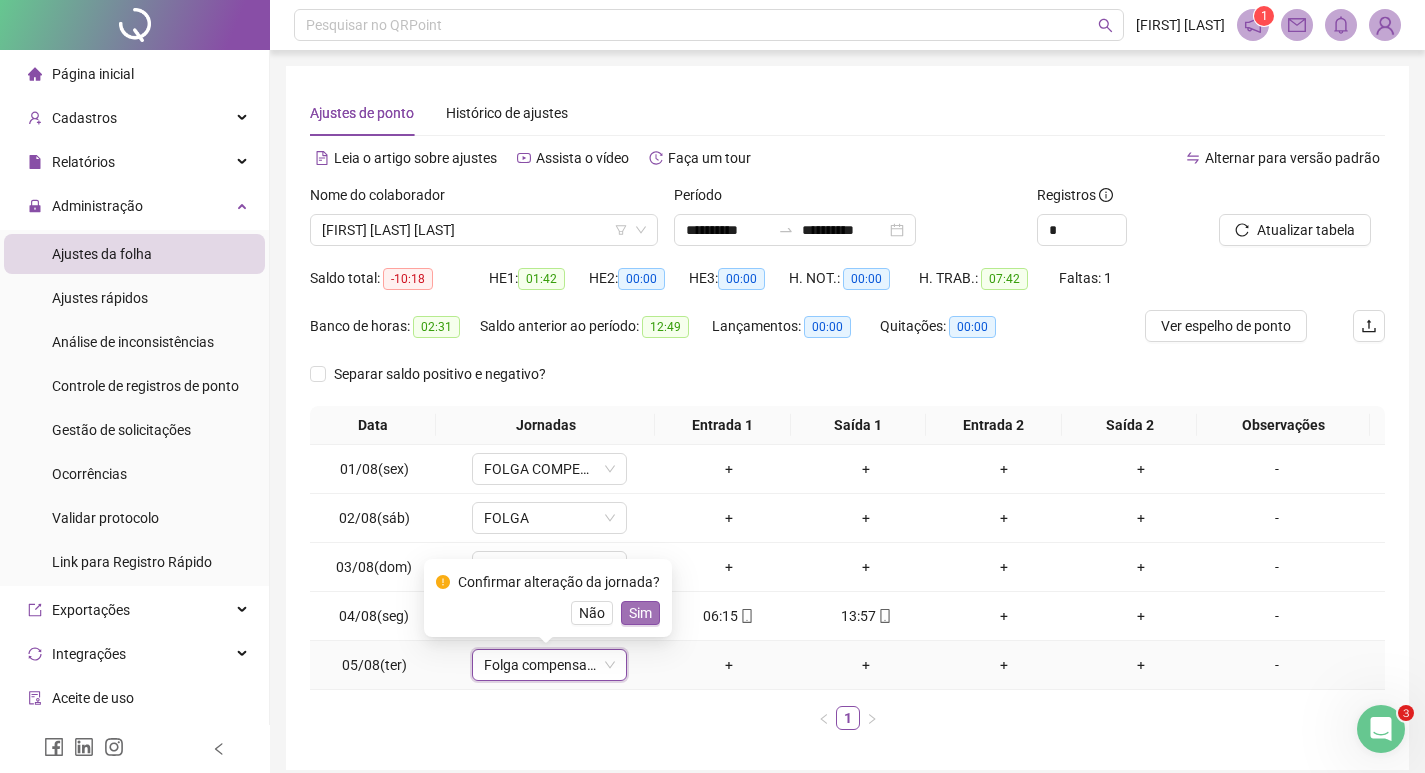 click on "Sim" at bounding box center (640, 613) 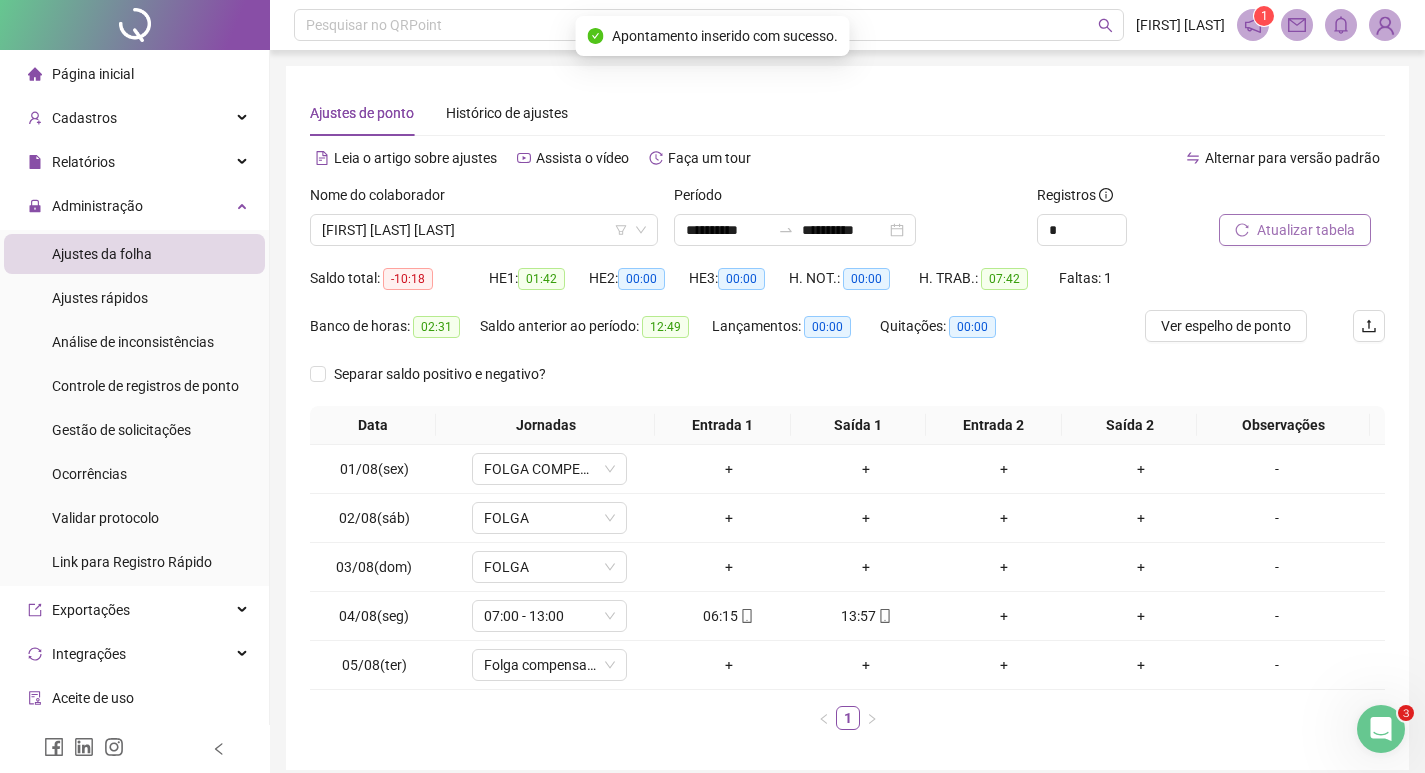 click on "Atualizar tabela" at bounding box center (1306, 230) 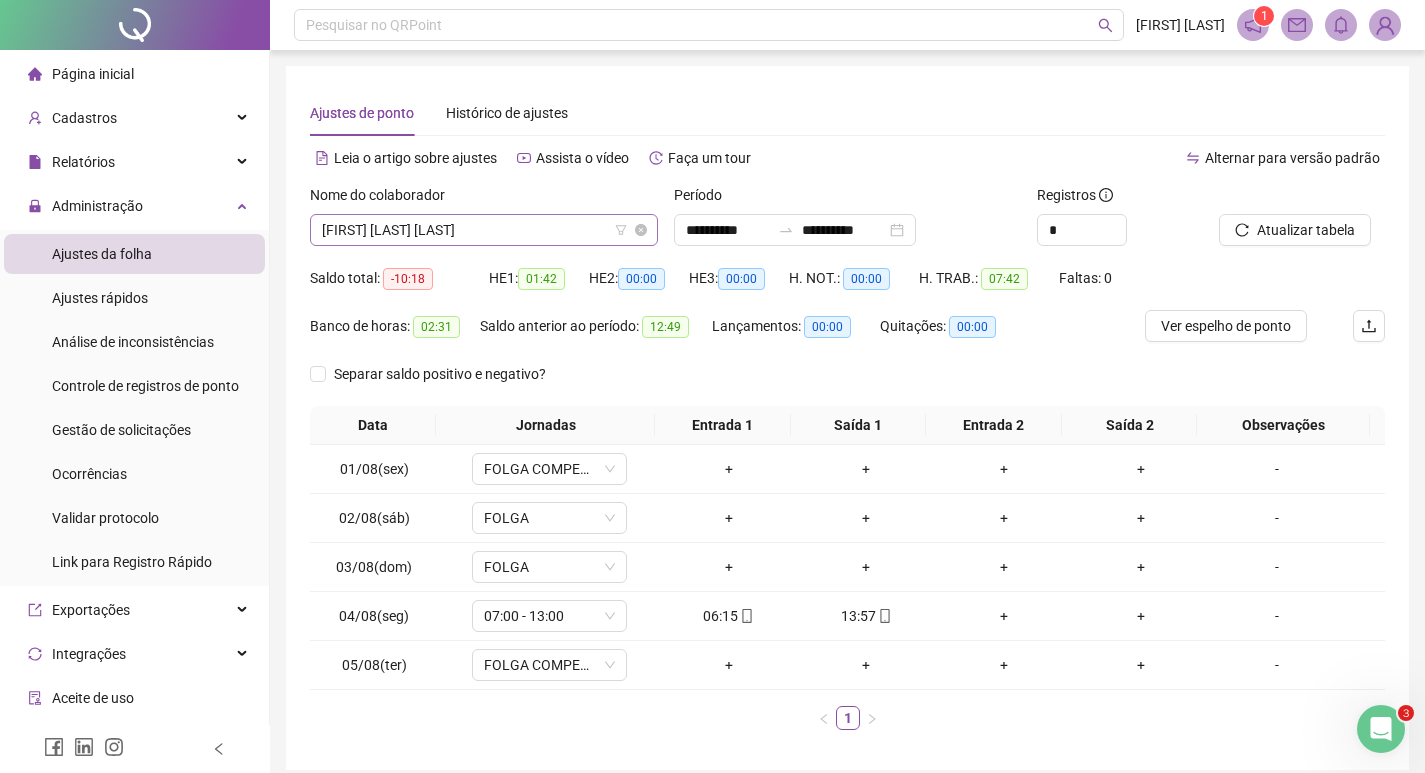 click on "[FIRST] [LAST] [LAST]" at bounding box center (484, 230) 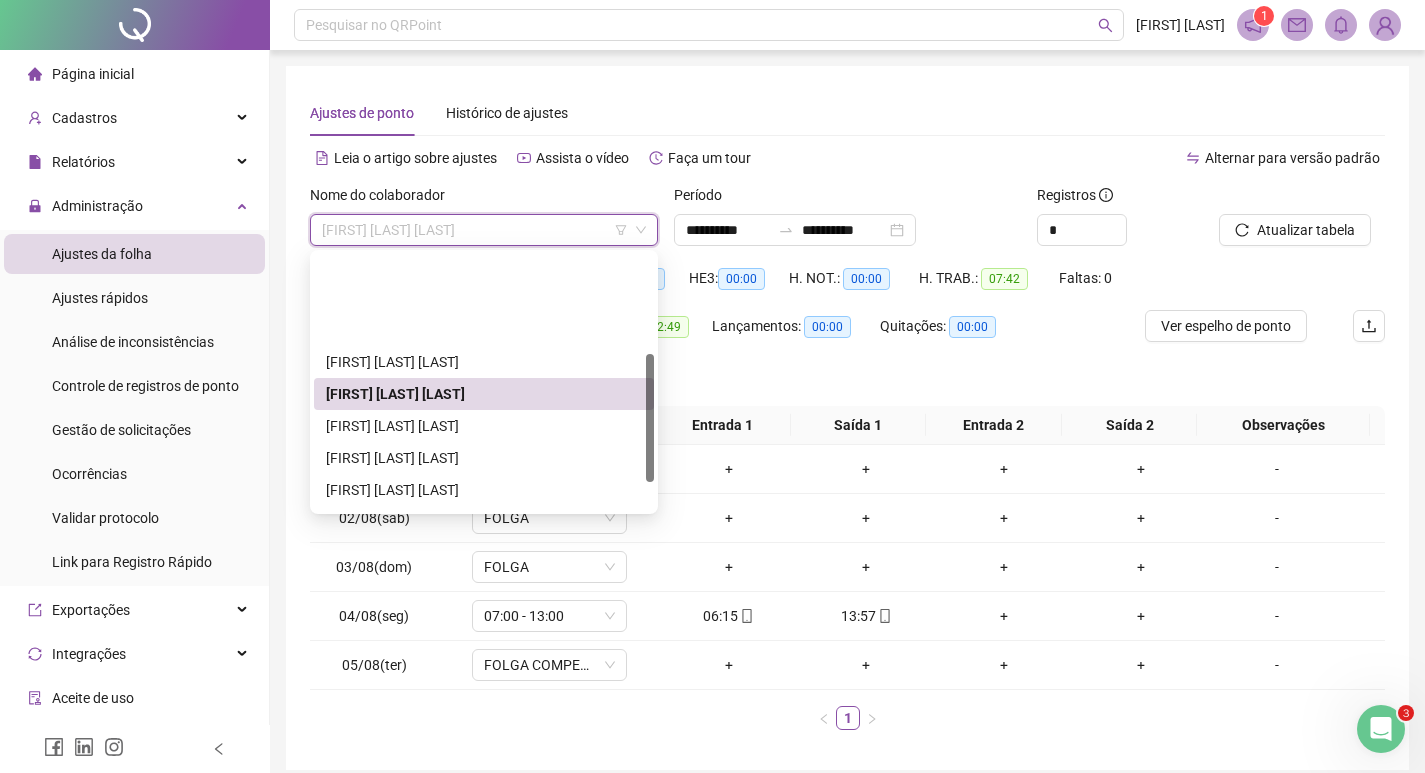 scroll, scrollTop: 200, scrollLeft: 0, axis: vertical 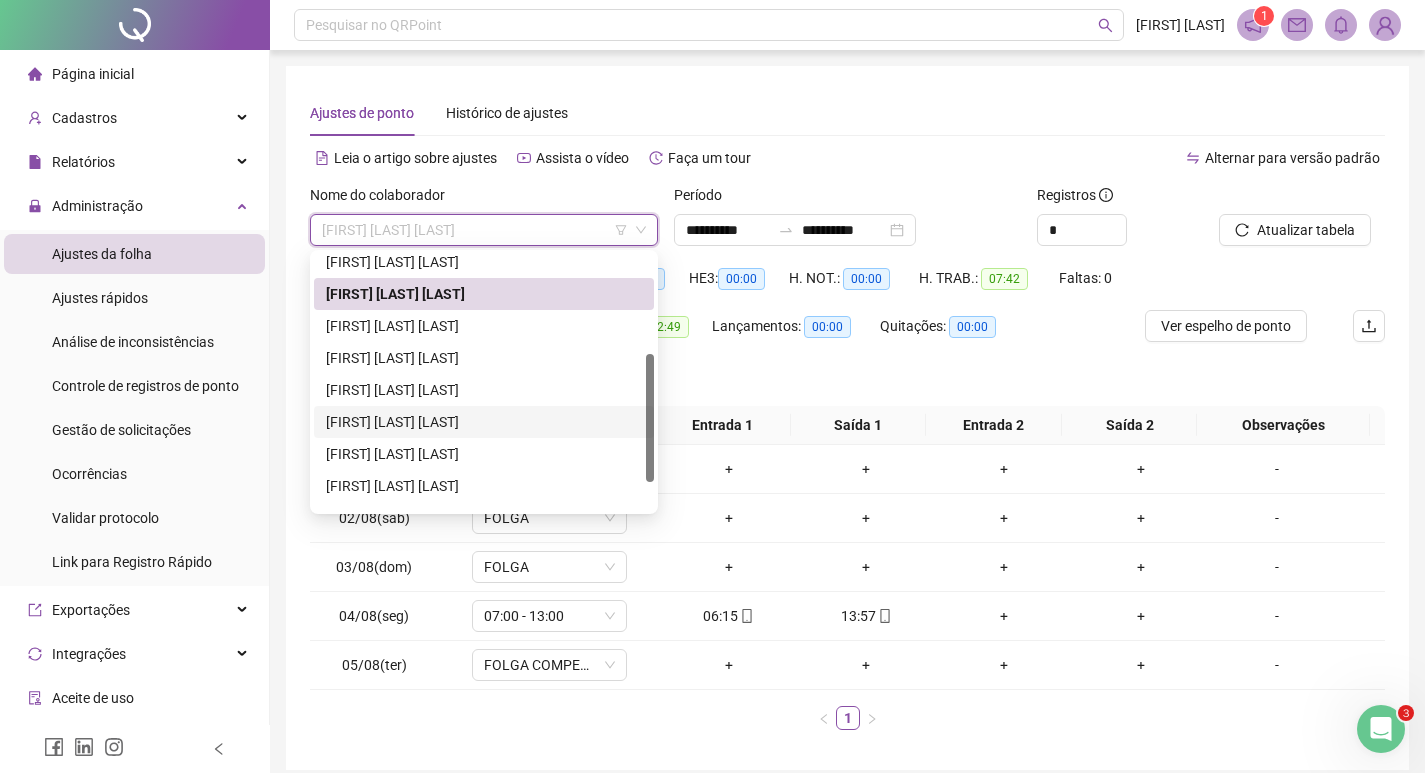 click on "[FIRST] [LAST] [LAST]" at bounding box center [484, 422] 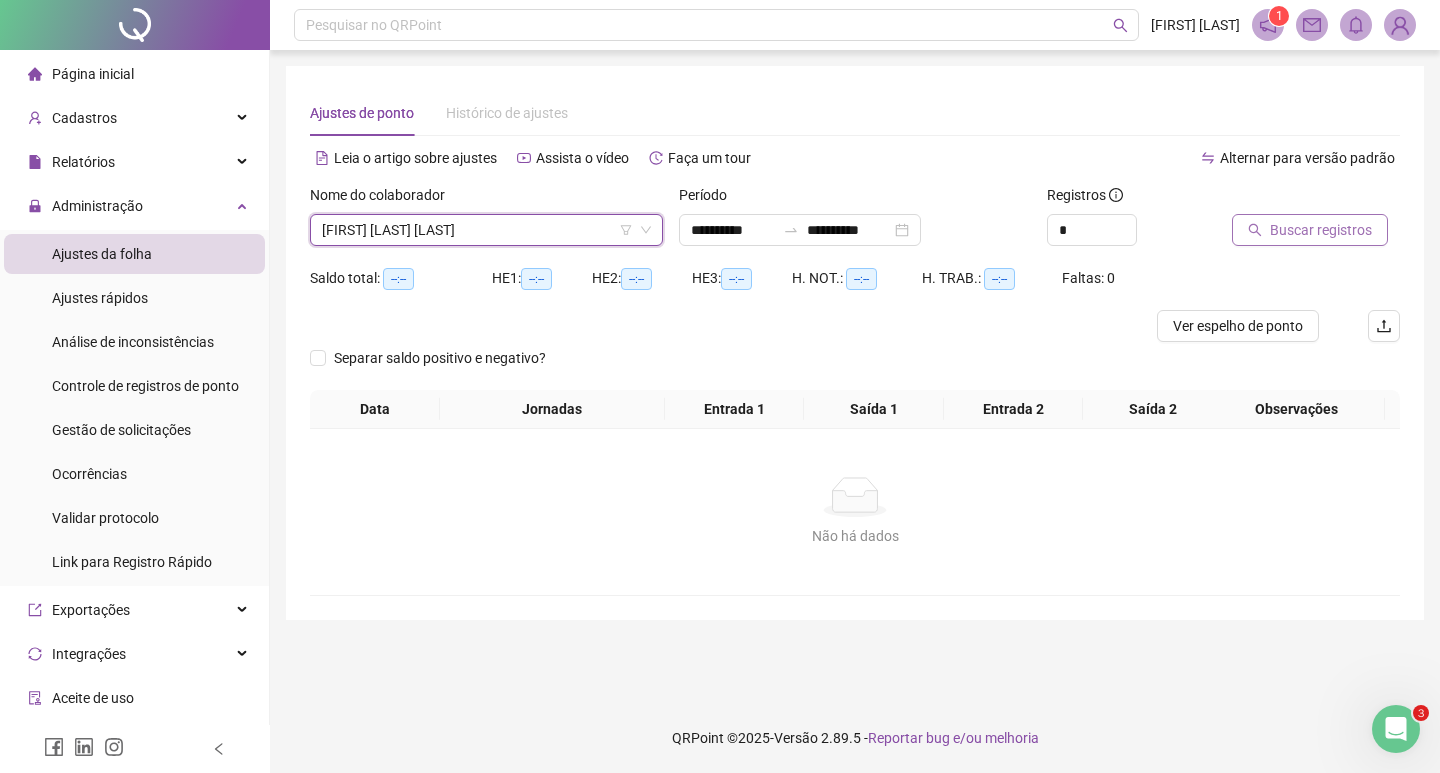 click on "Buscar registros" at bounding box center [1321, 230] 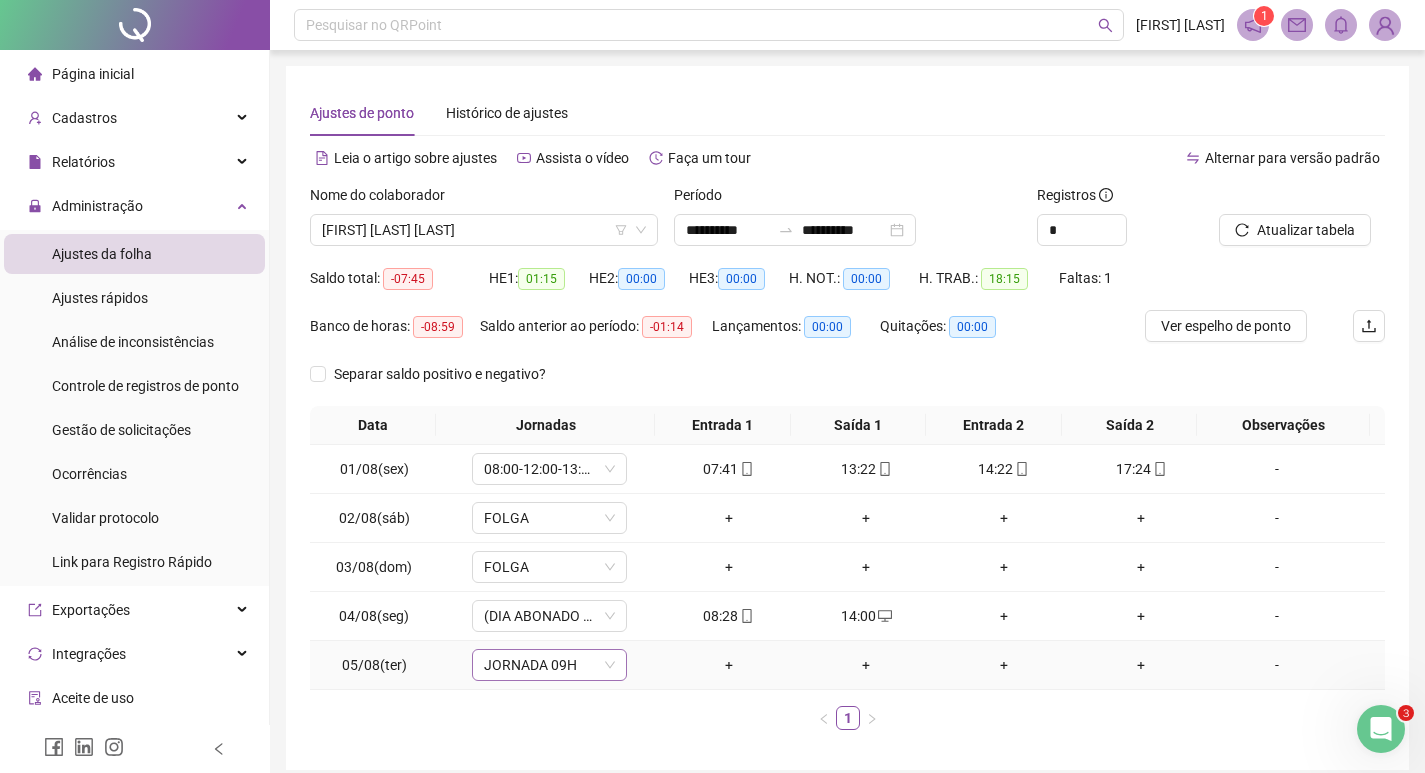 click on "JORNADA 09H" at bounding box center (549, 665) 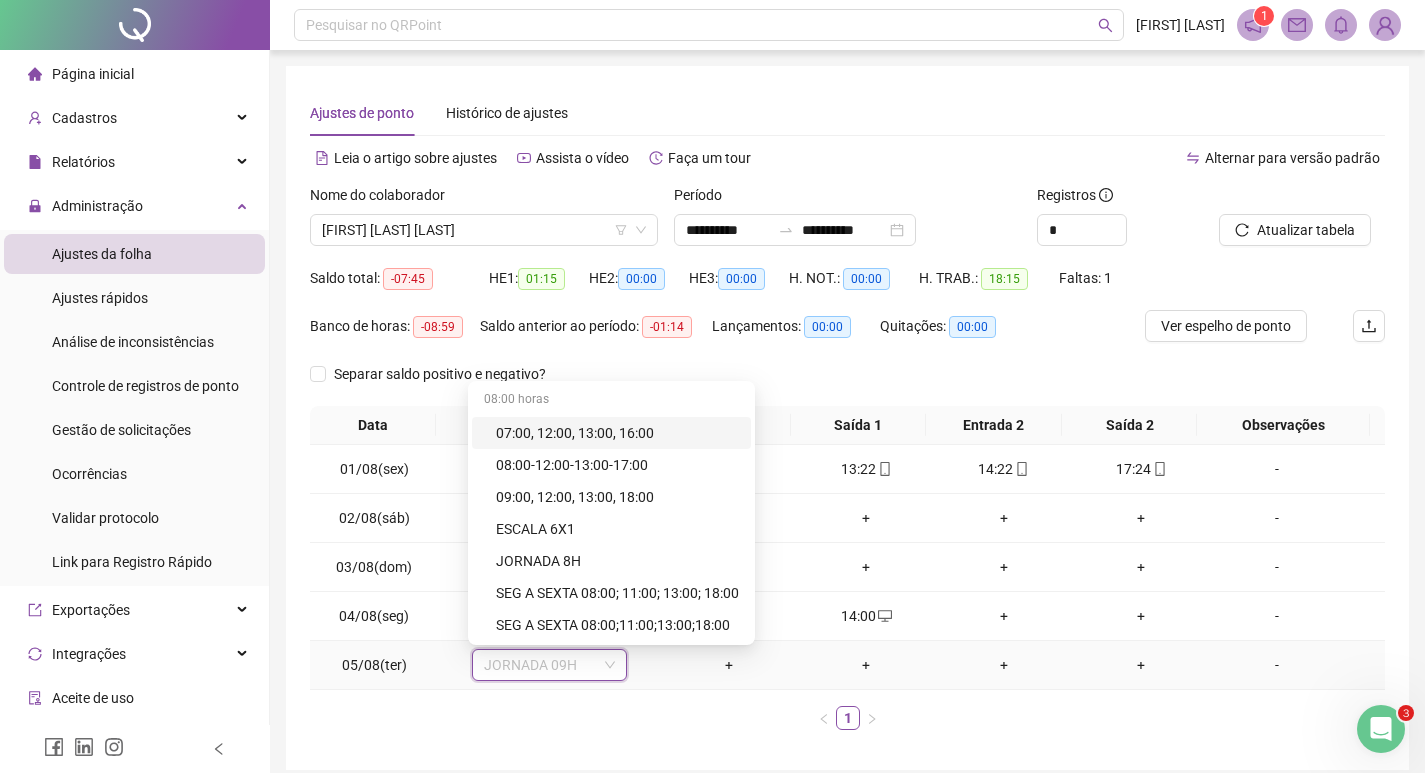 click on "-" at bounding box center (1277, 665) 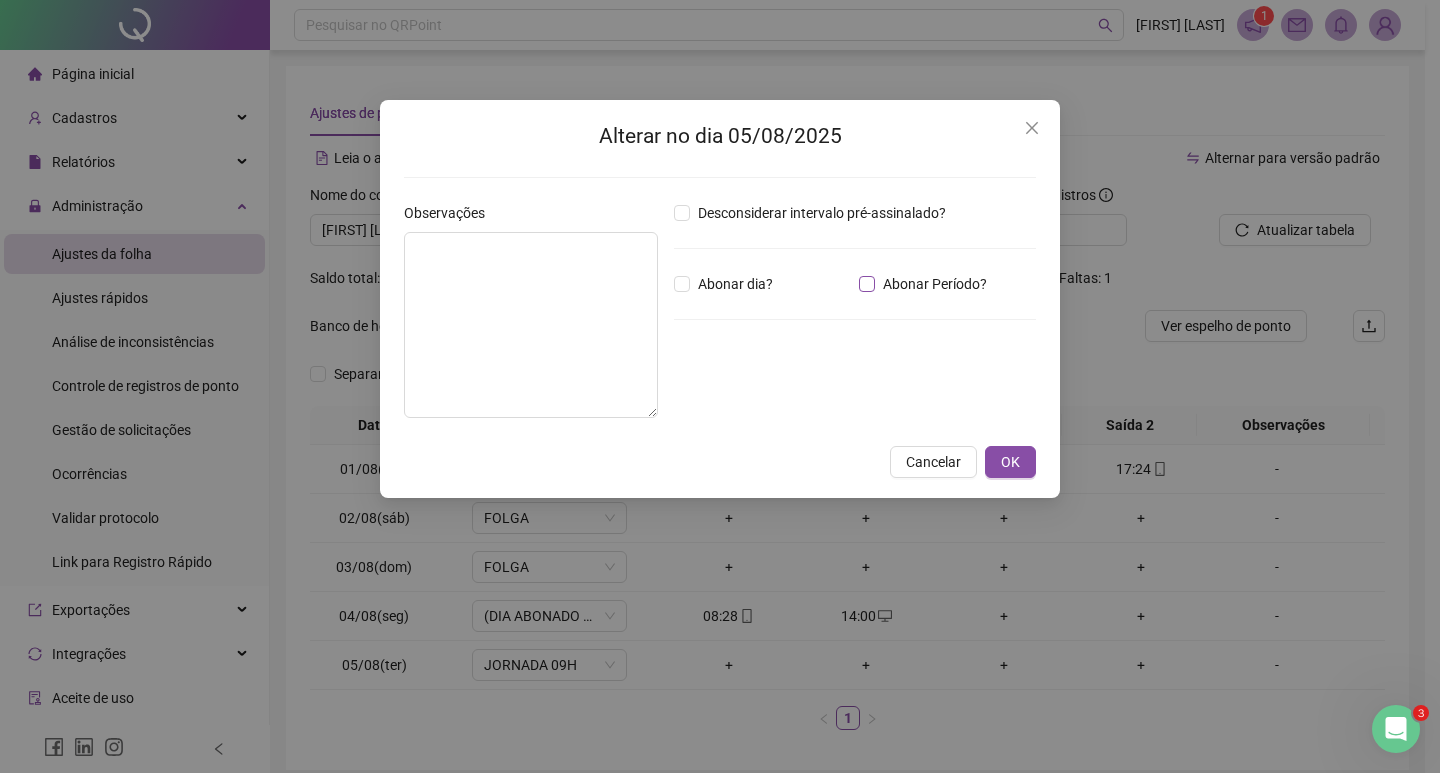 click on "Abonar Período?" at bounding box center [935, 284] 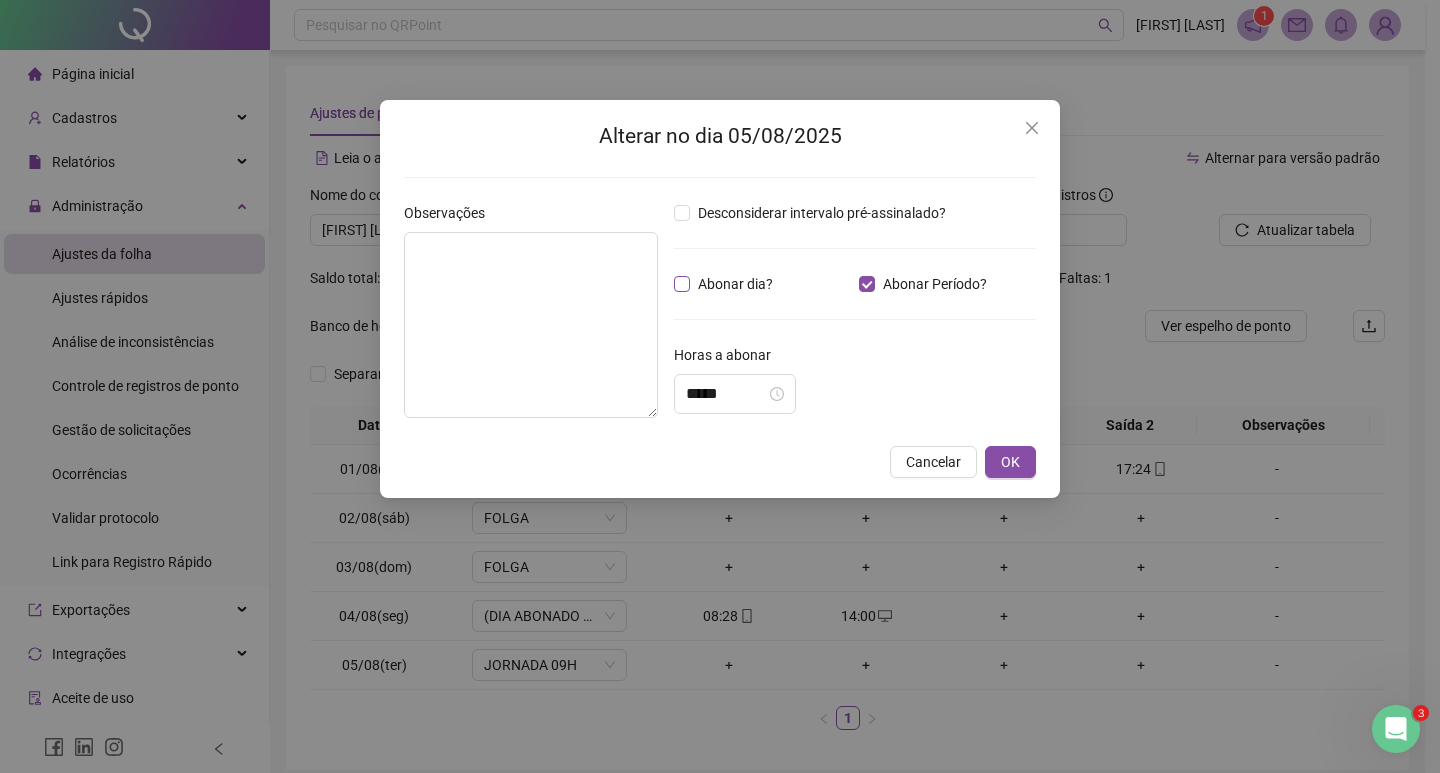 click on "Abonar dia?" at bounding box center (735, 284) 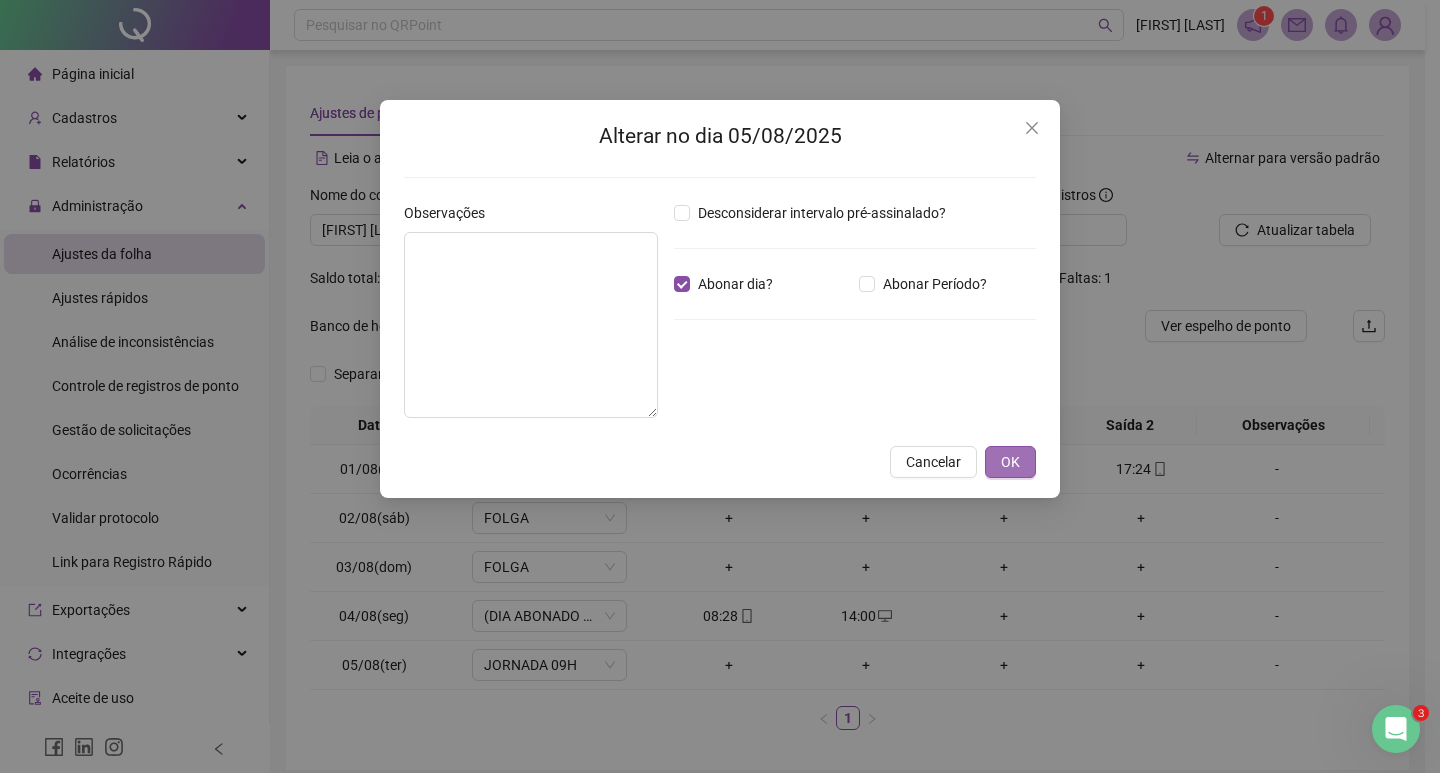 click on "OK" at bounding box center (1010, 462) 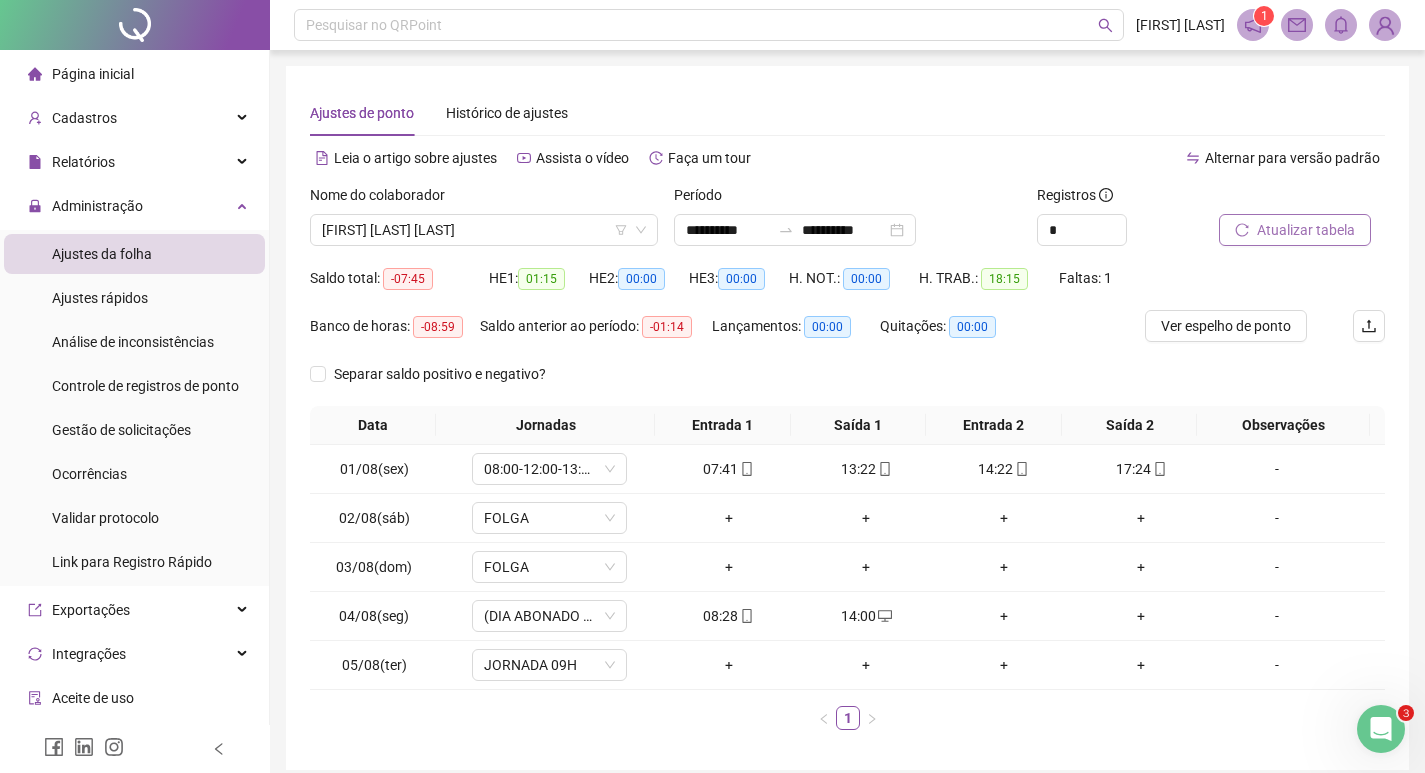 click on "Atualizar tabela" at bounding box center (1306, 230) 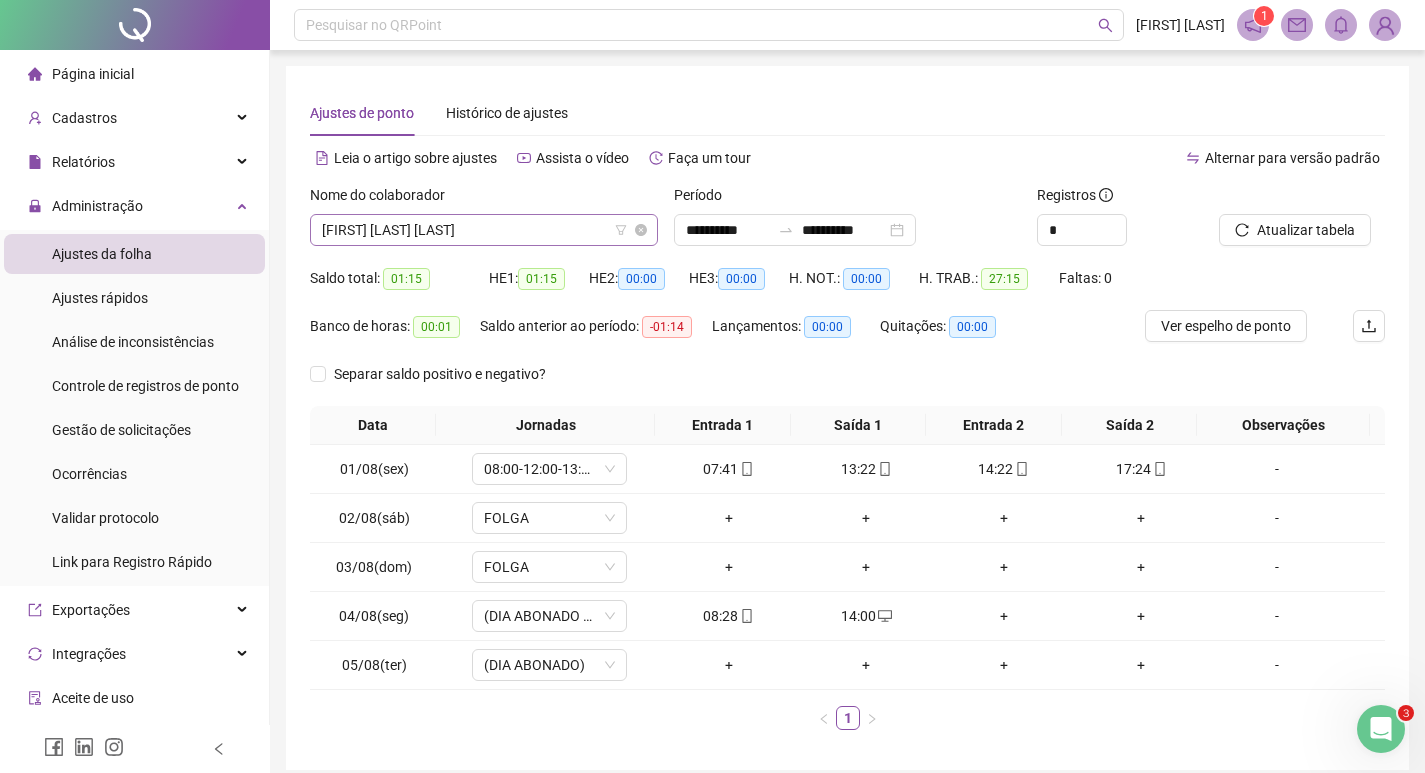 click on "[FIRST] [LAST] [LAST]" at bounding box center (484, 230) 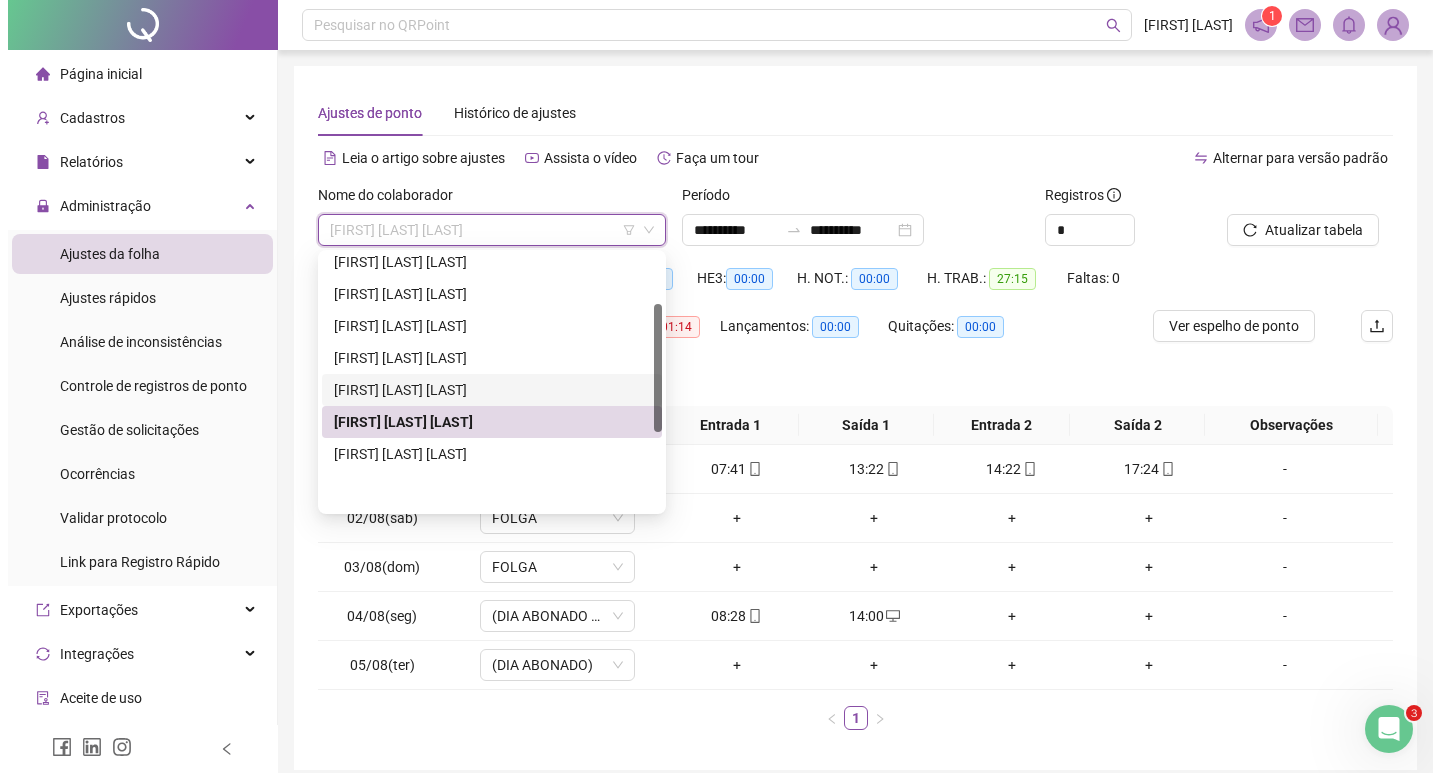 scroll, scrollTop: 0, scrollLeft: 0, axis: both 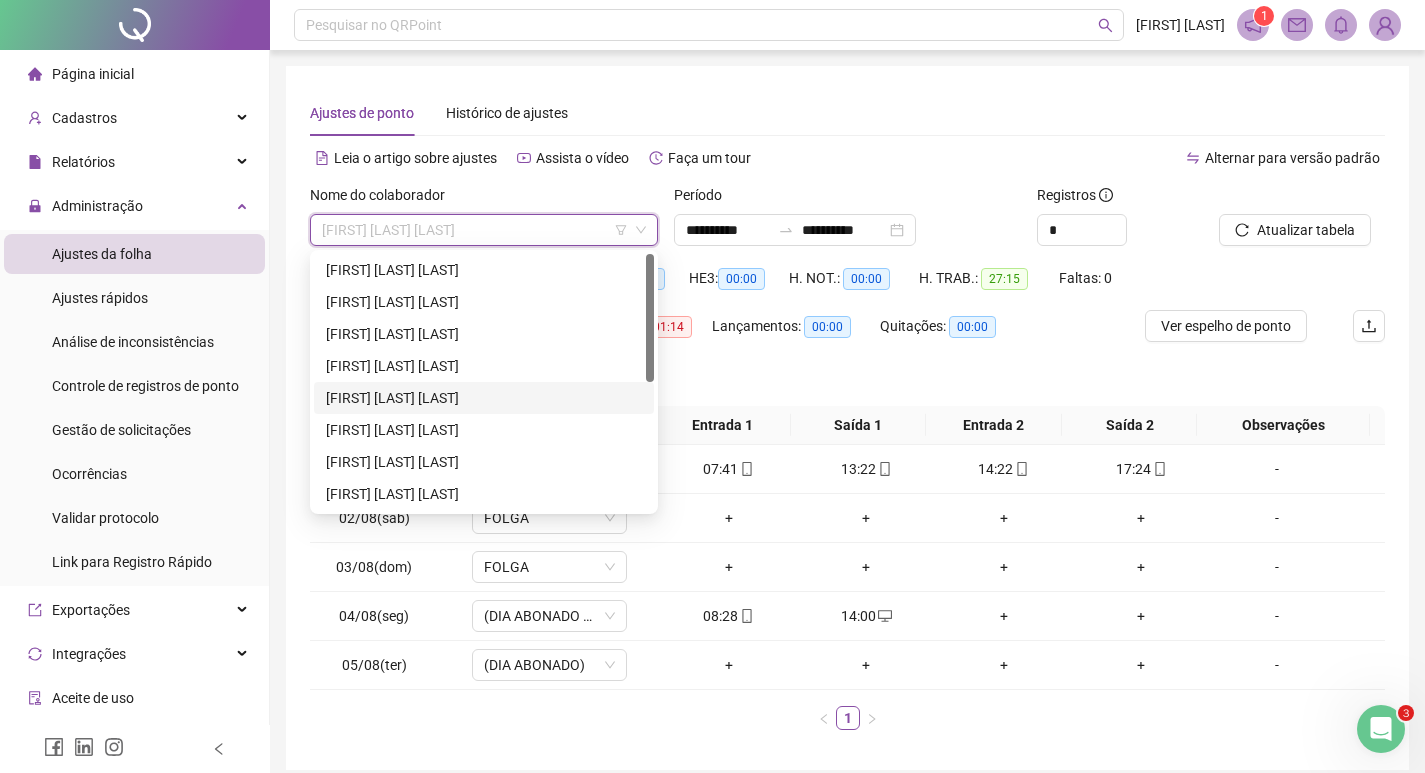 click on "[FIRST] [LAST] [LAST]" at bounding box center [484, 398] 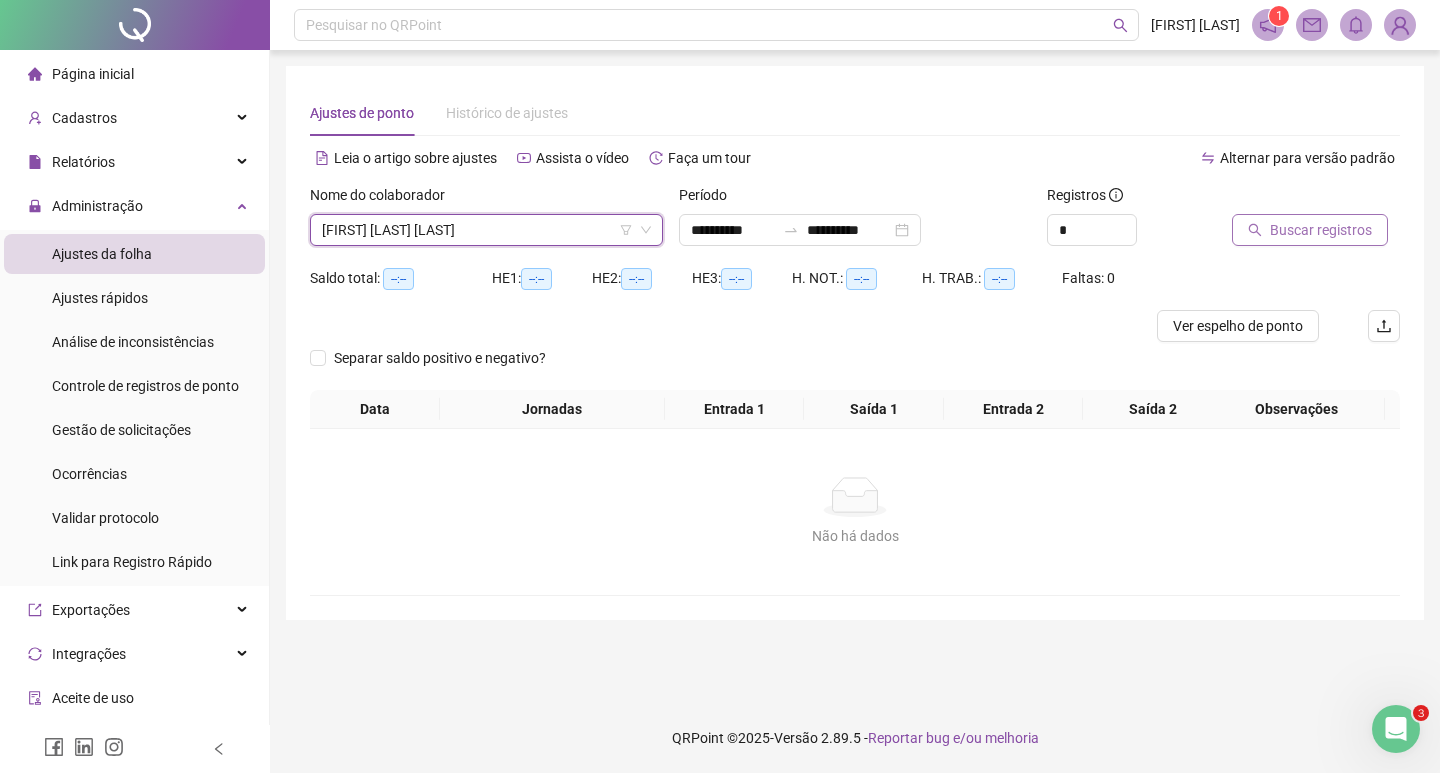 click on "Buscar registros" at bounding box center [1310, 230] 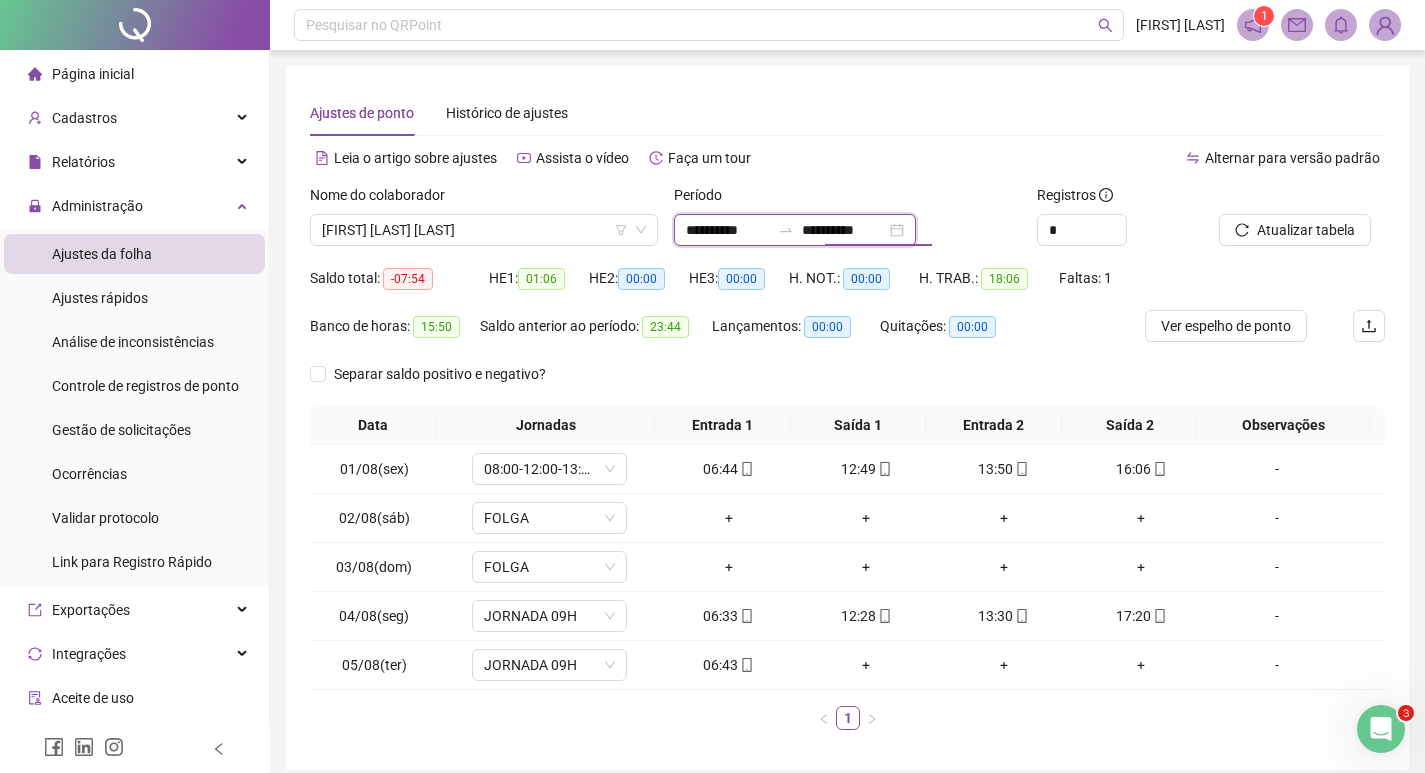 click on "**********" at bounding box center [844, 230] 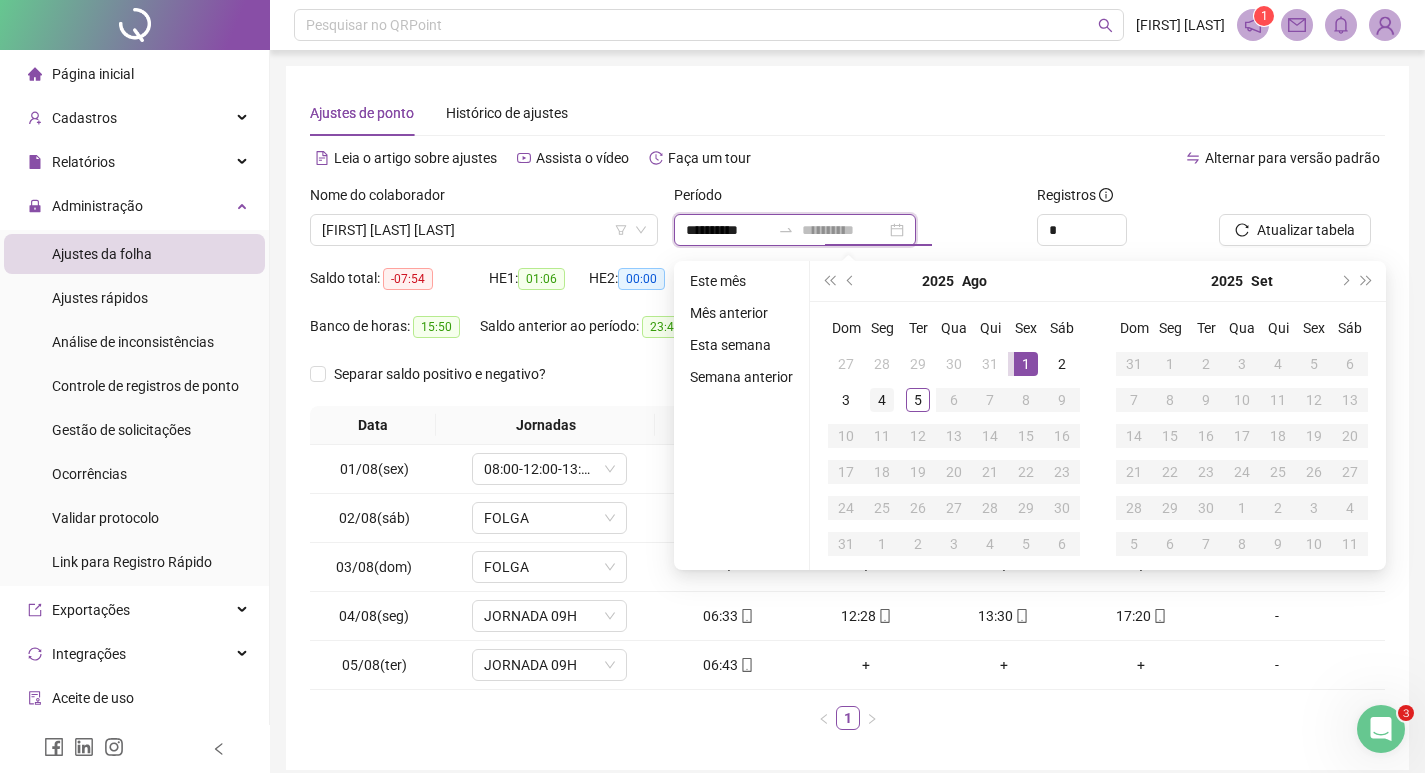 type on "**********" 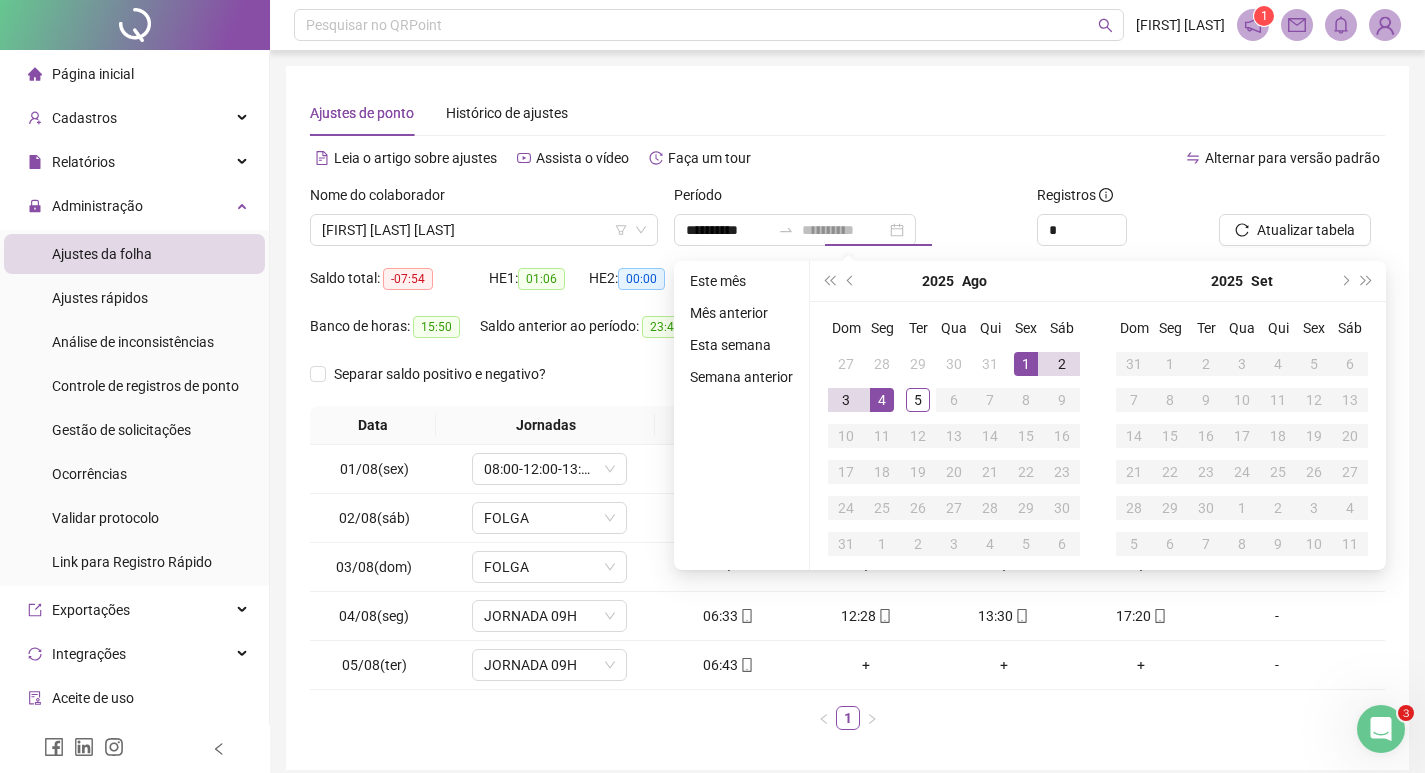 click on "4" at bounding box center [882, 400] 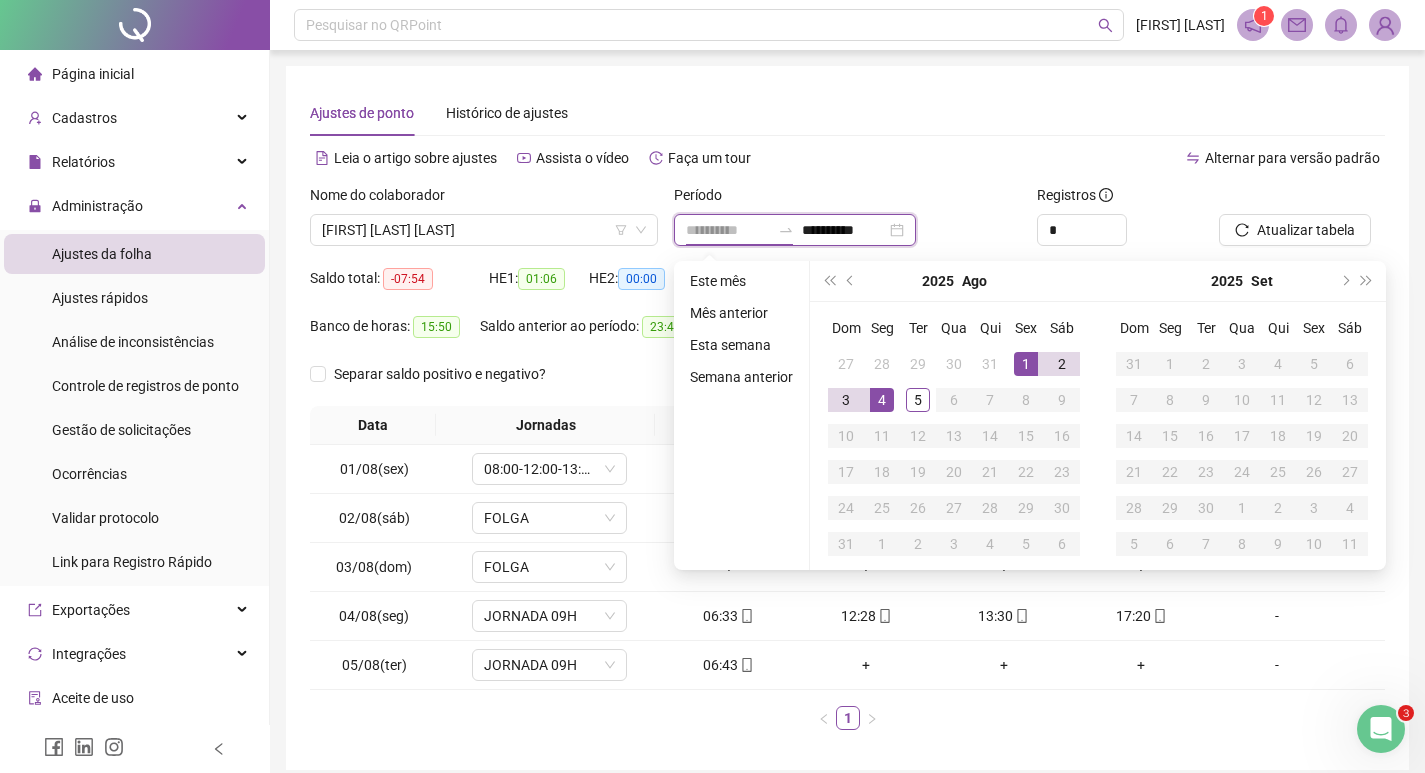 type on "**********" 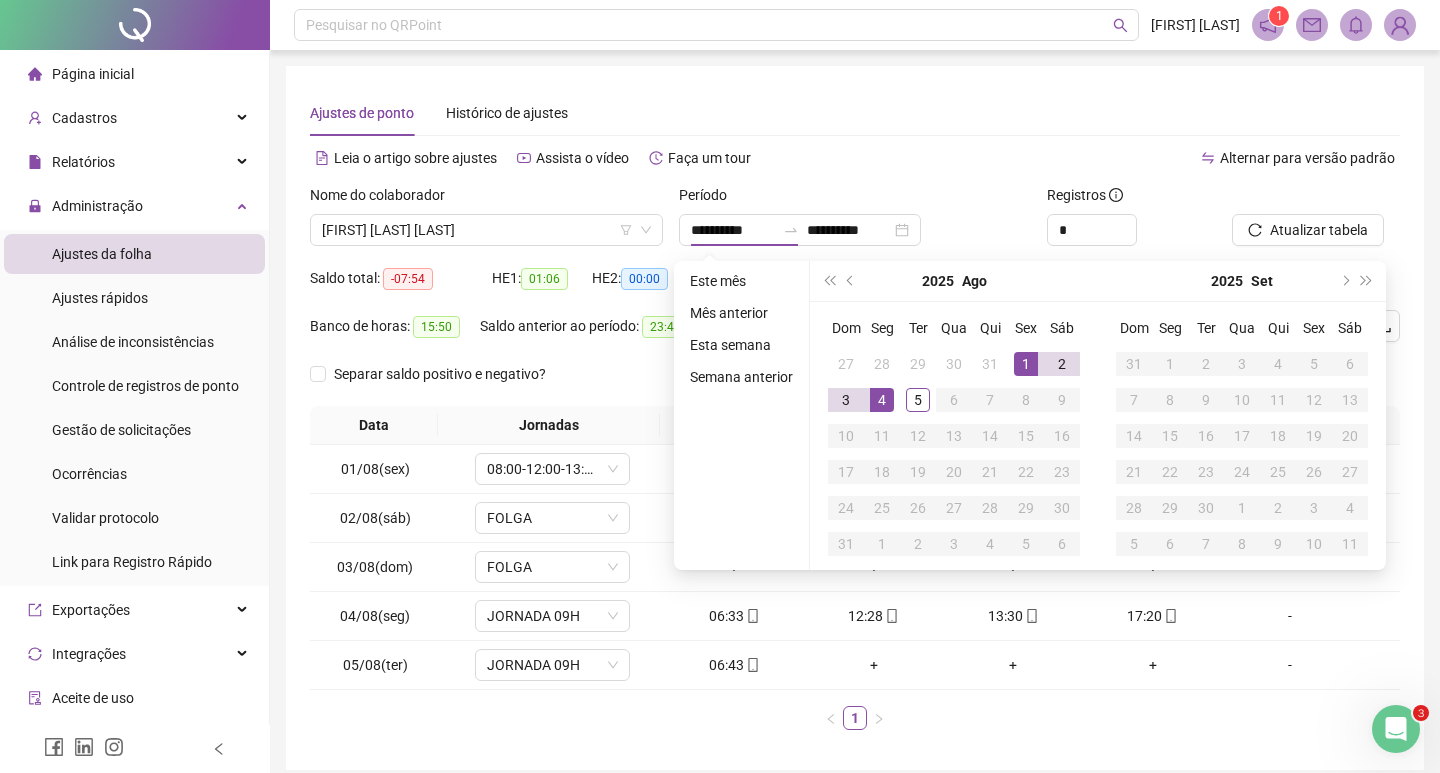click on "Alternar para versão padrão" at bounding box center (1127, 168) 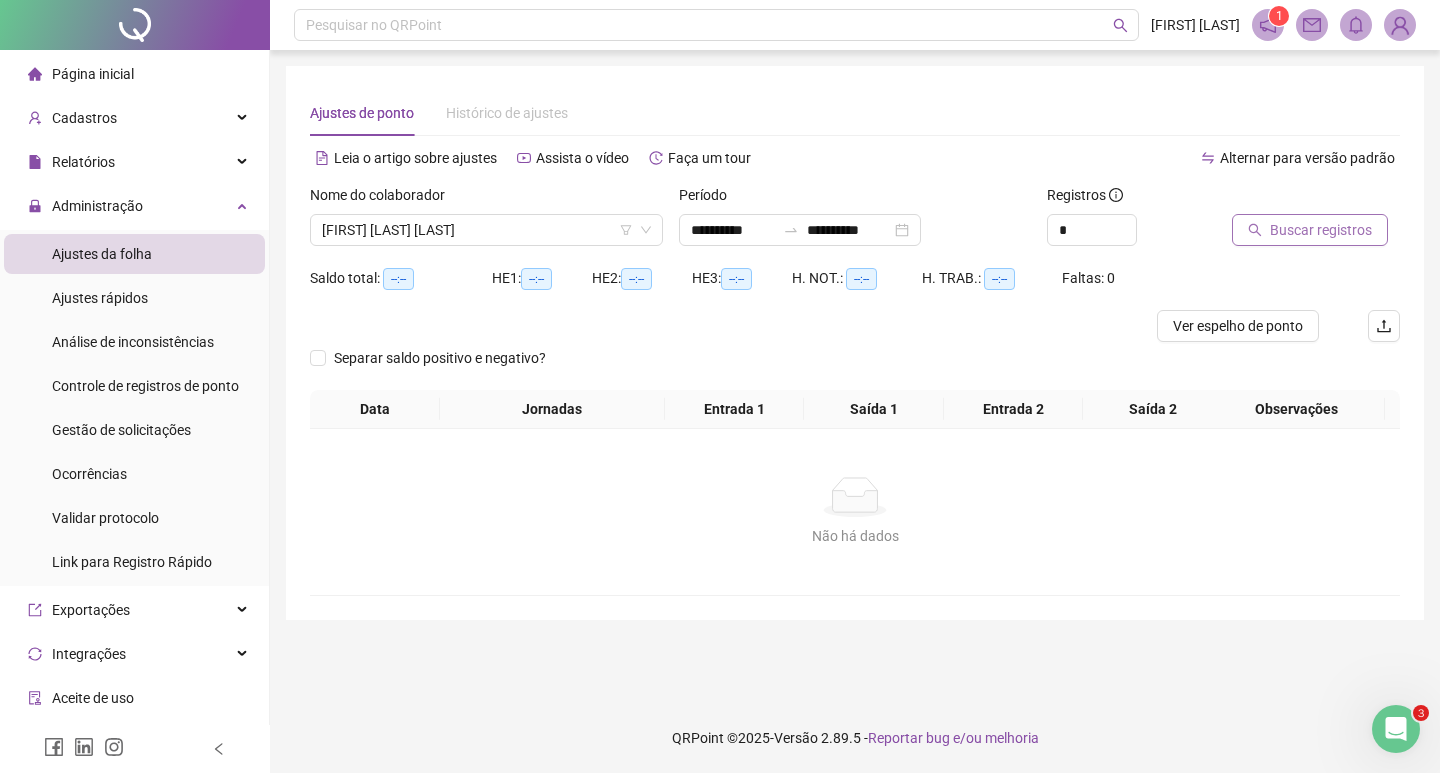click on "Buscar registros" at bounding box center (1321, 230) 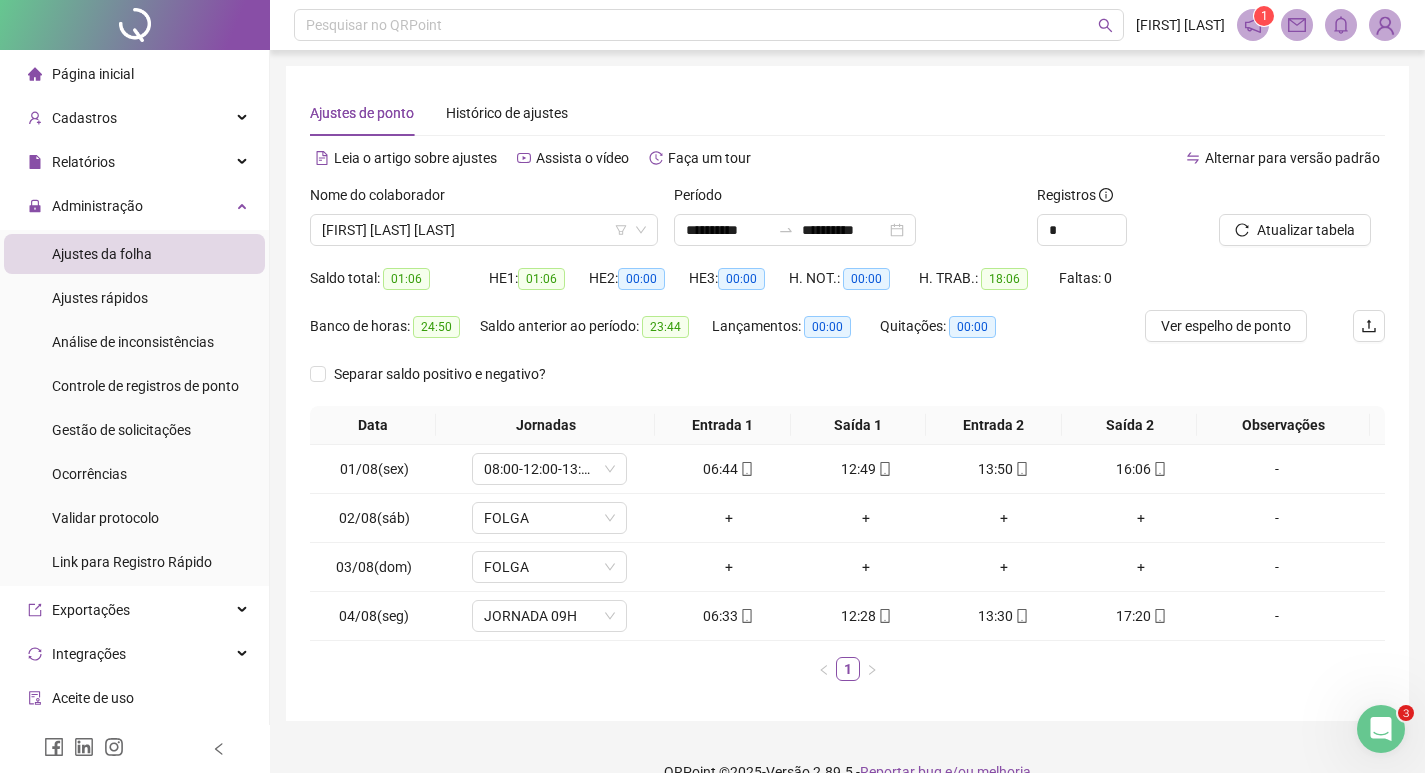 click at bounding box center [1385, 25] 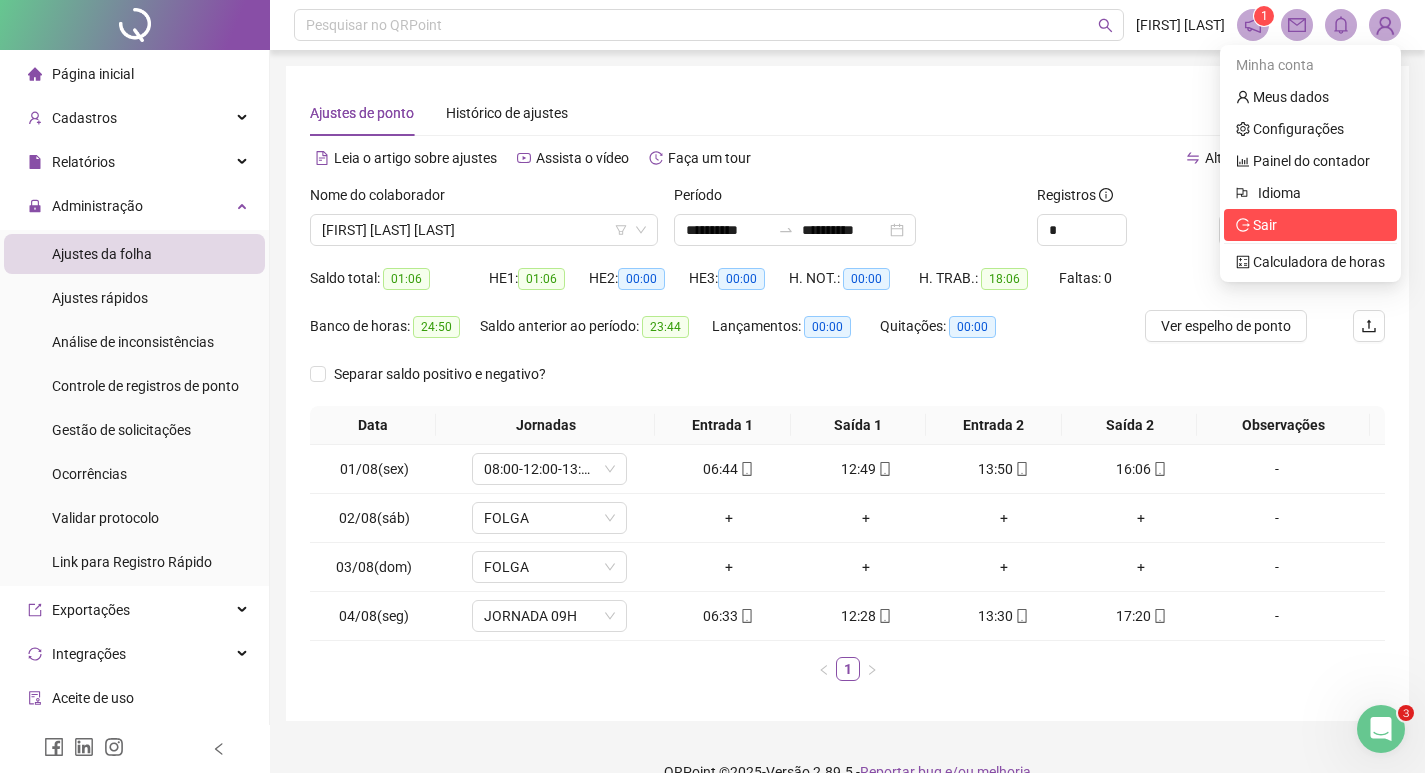 click on "Sair" at bounding box center (1265, 225) 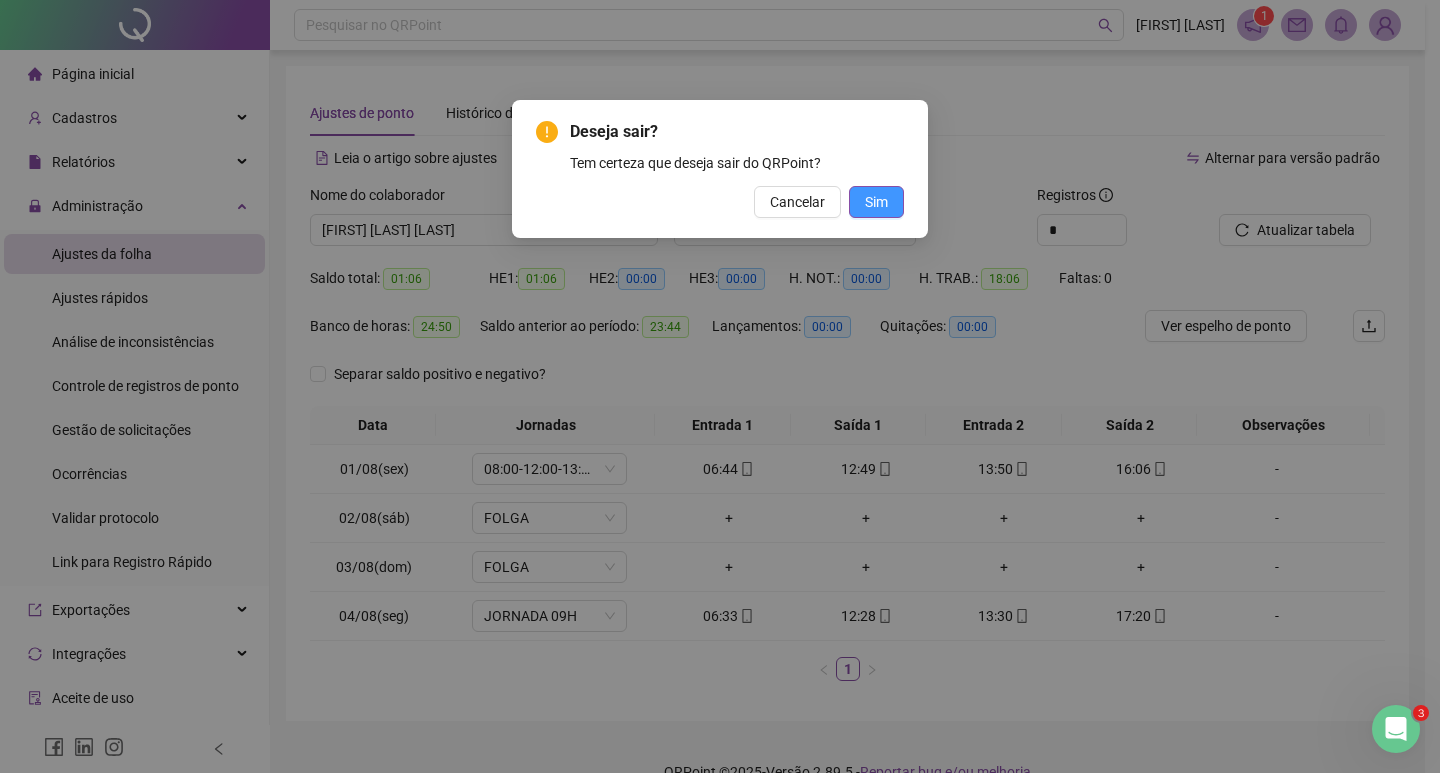click on "Sim" at bounding box center (876, 202) 